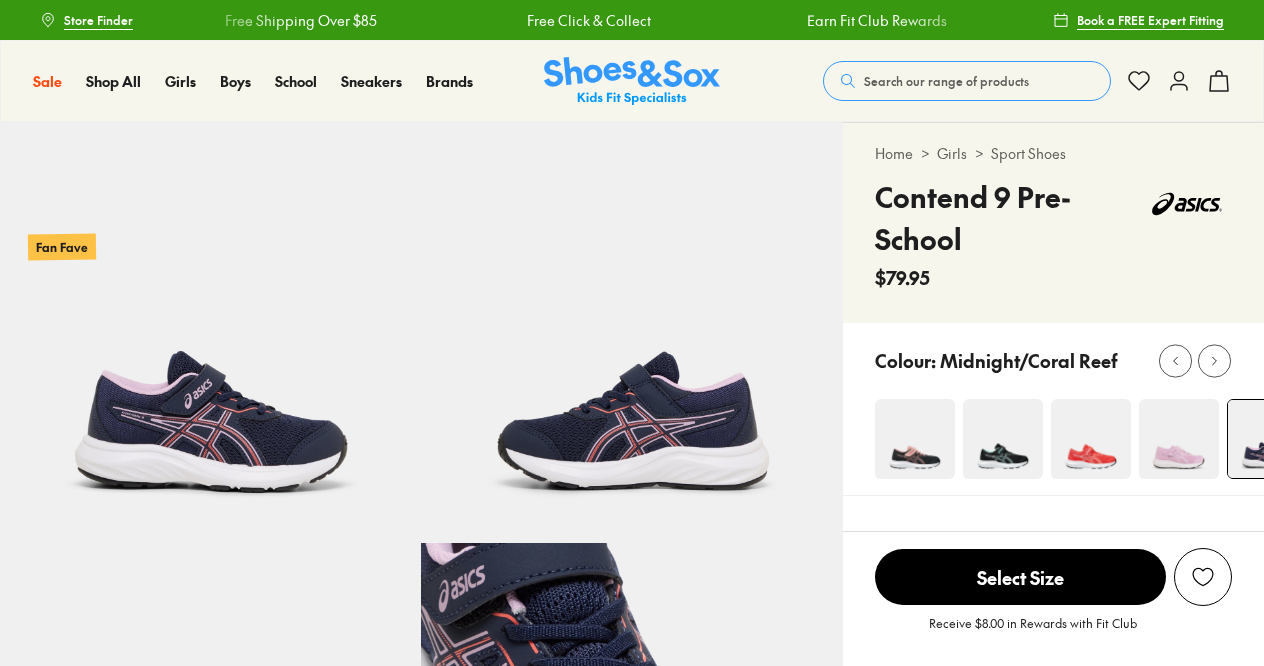 scroll, scrollTop: 0, scrollLeft: 0, axis: both 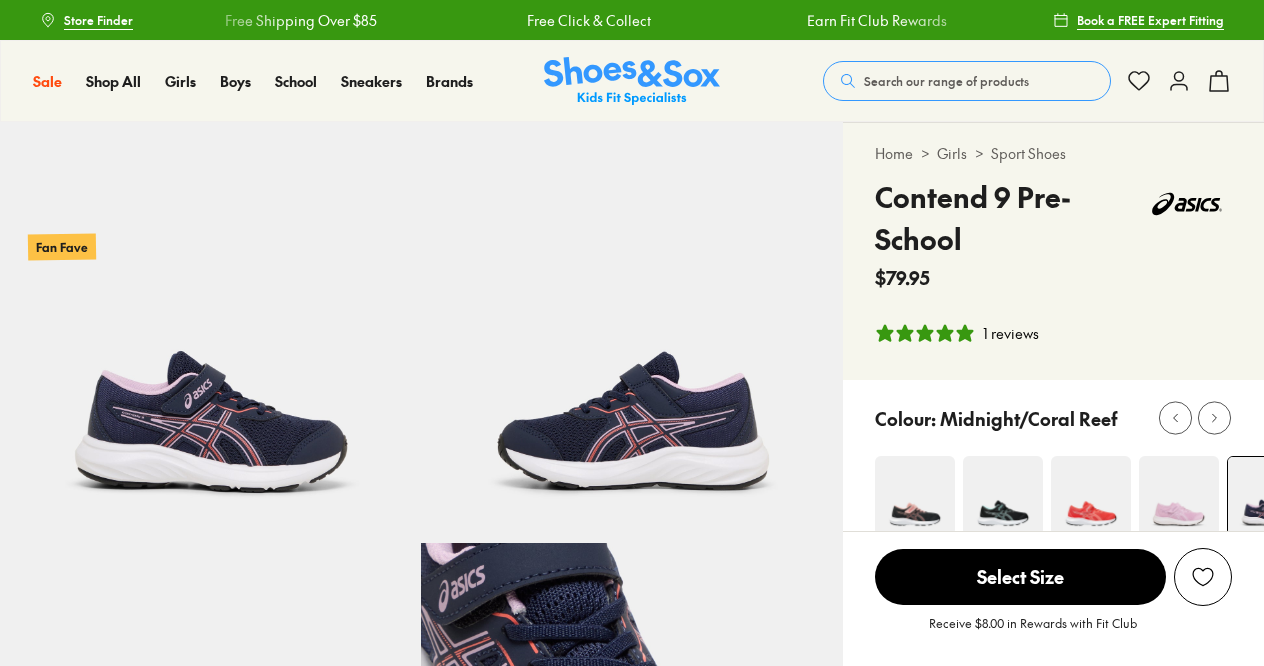 select on "*" 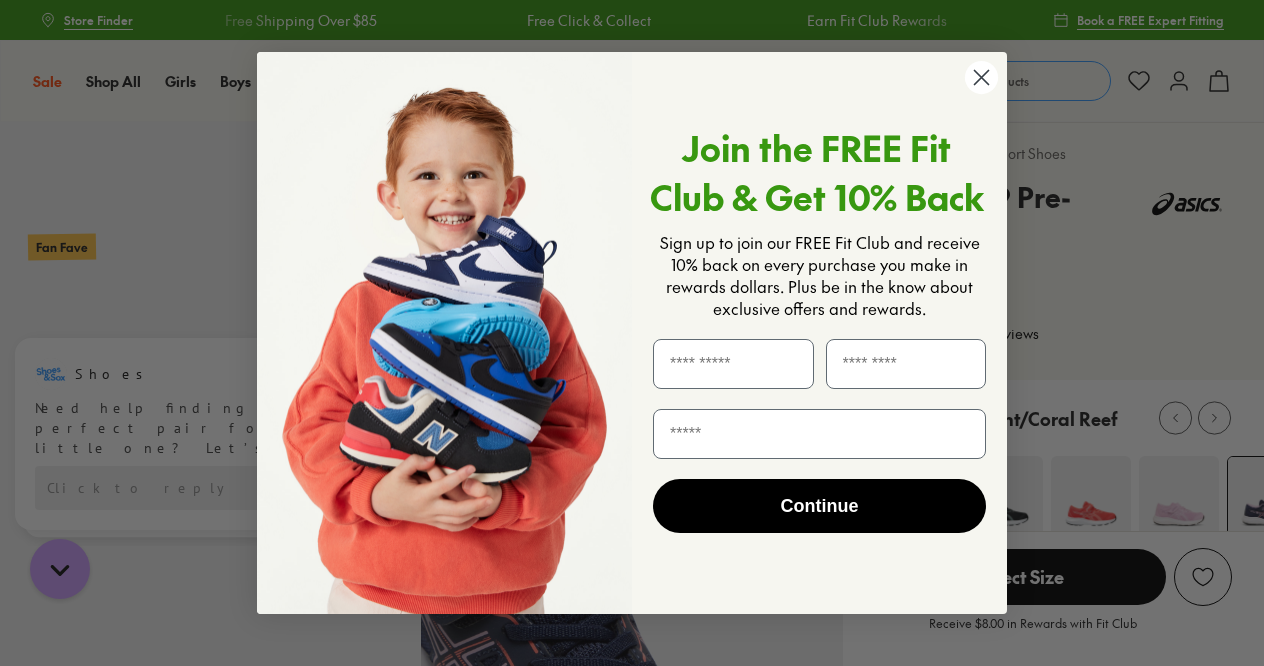 scroll, scrollTop: 0, scrollLeft: 0, axis: both 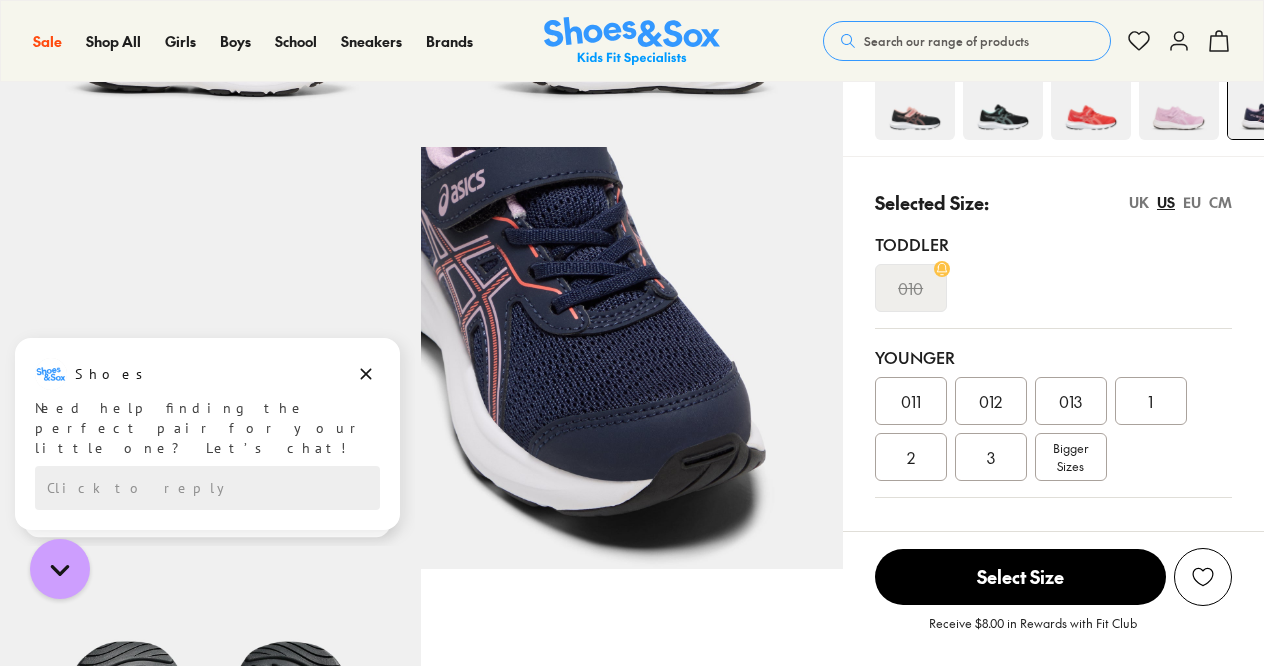 click on "011" at bounding box center [911, 401] 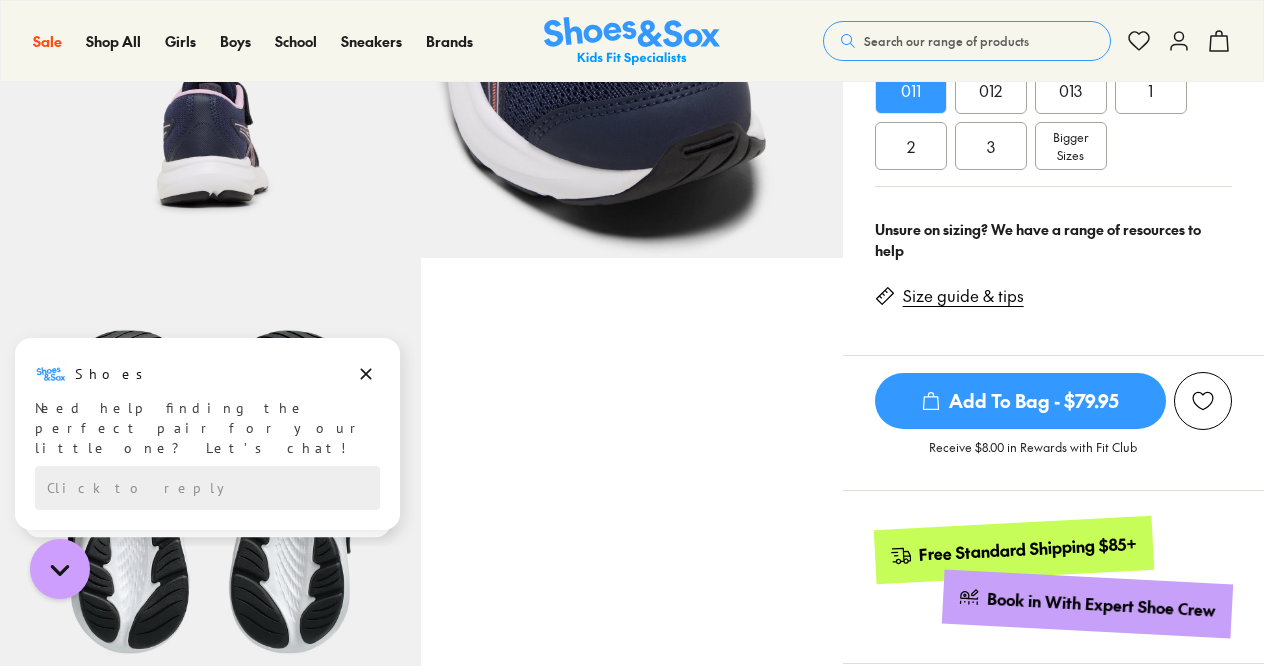 scroll, scrollTop: 708, scrollLeft: 0, axis: vertical 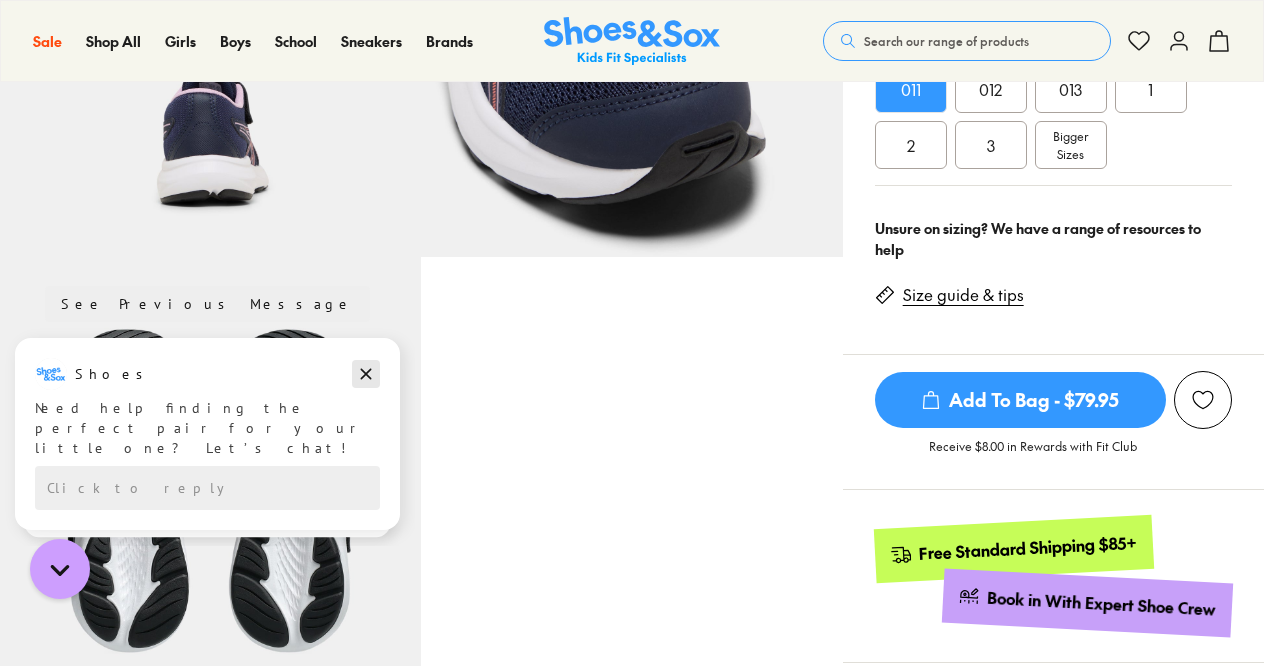 click at bounding box center (366, 374) 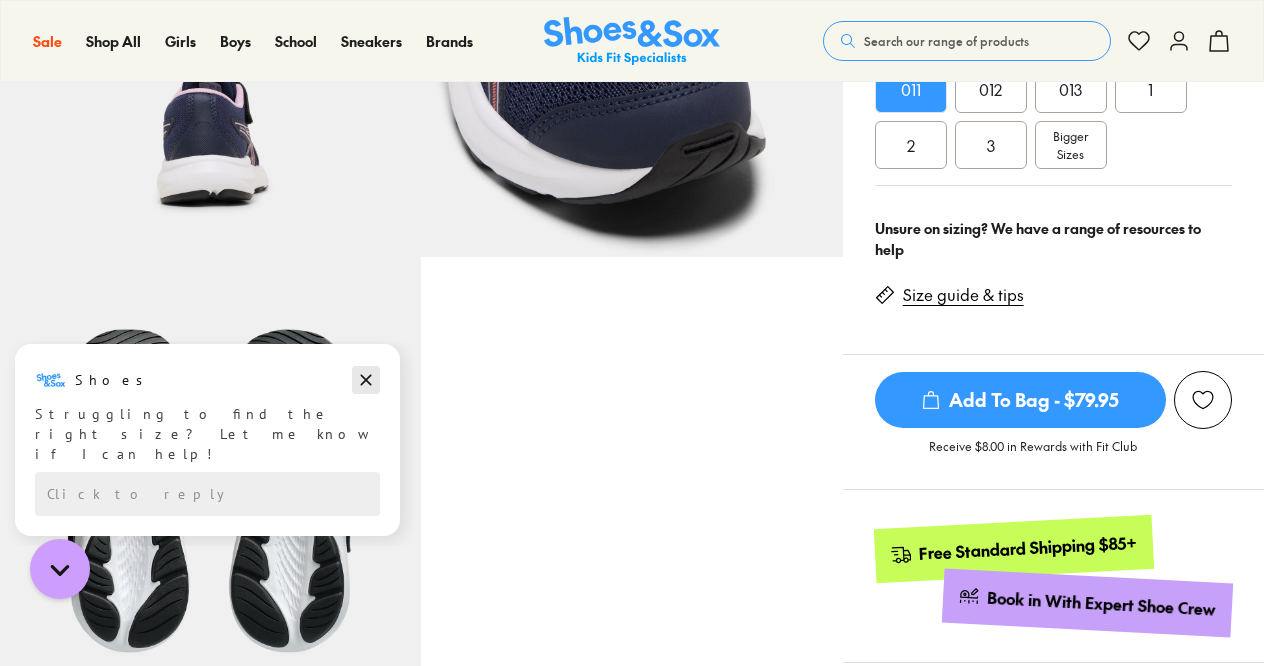 click at bounding box center (366, 380) 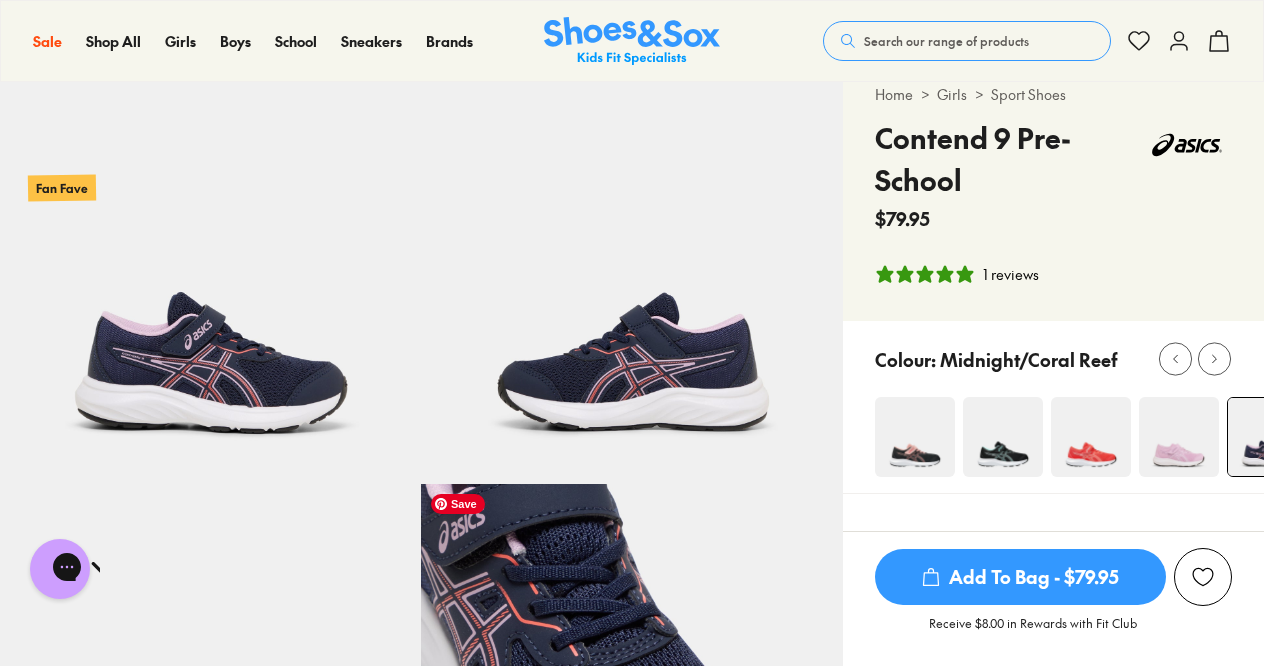 scroll, scrollTop: 51, scrollLeft: 0, axis: vertical 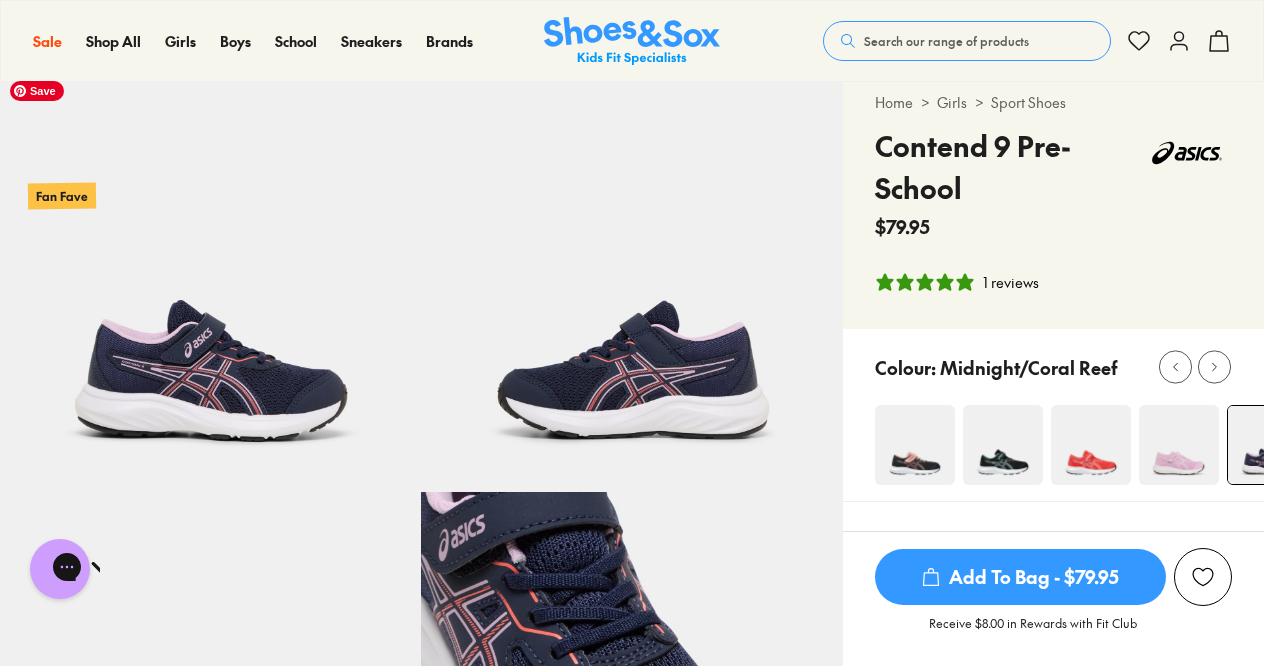 click 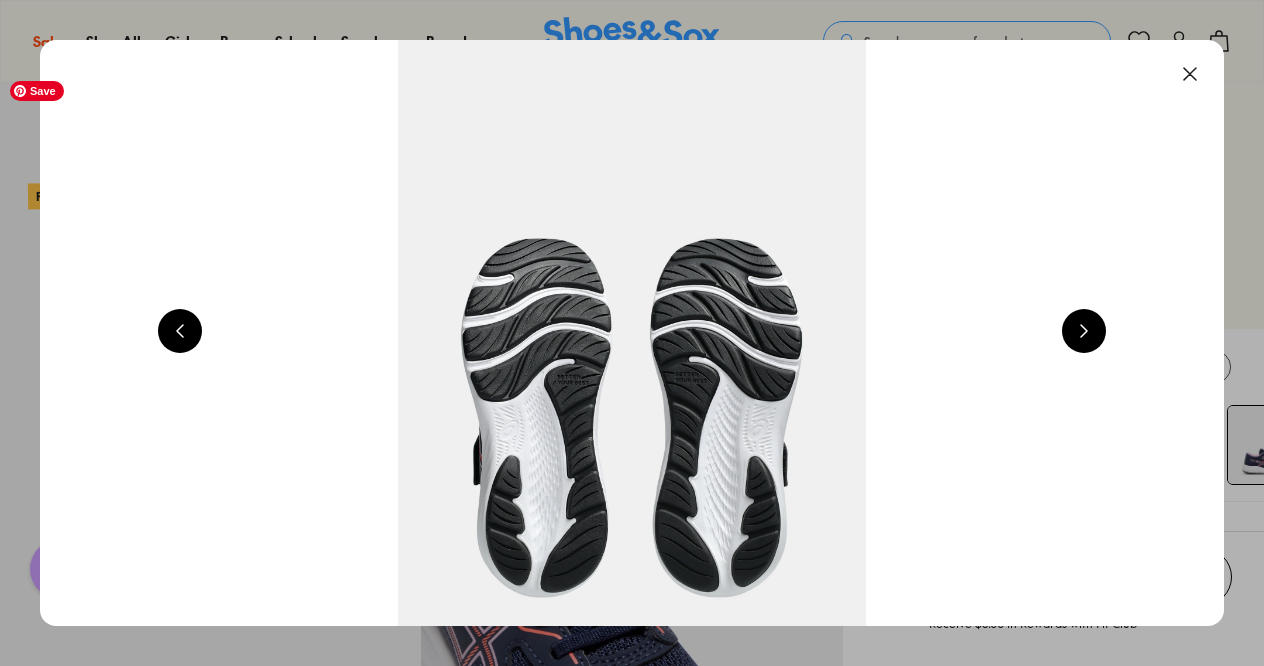 scroll, scrollTop: 0, scrollLeft: 1192, axis: horizontal 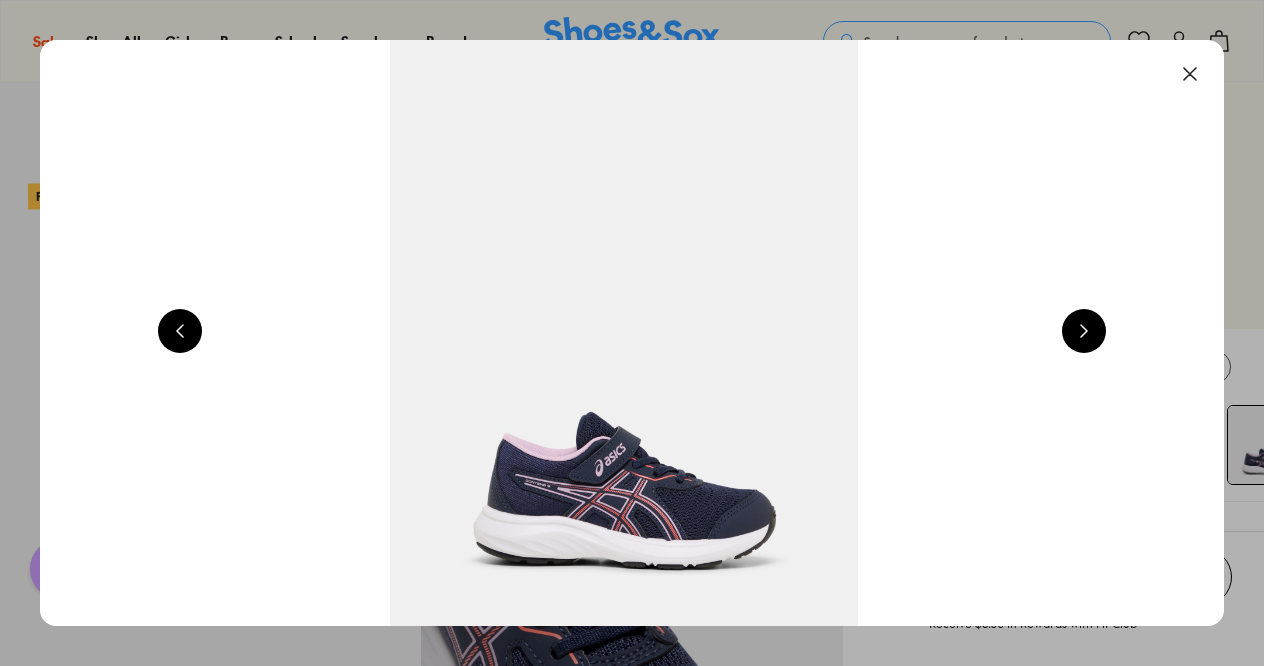 click at bounding box center [1084, 331] 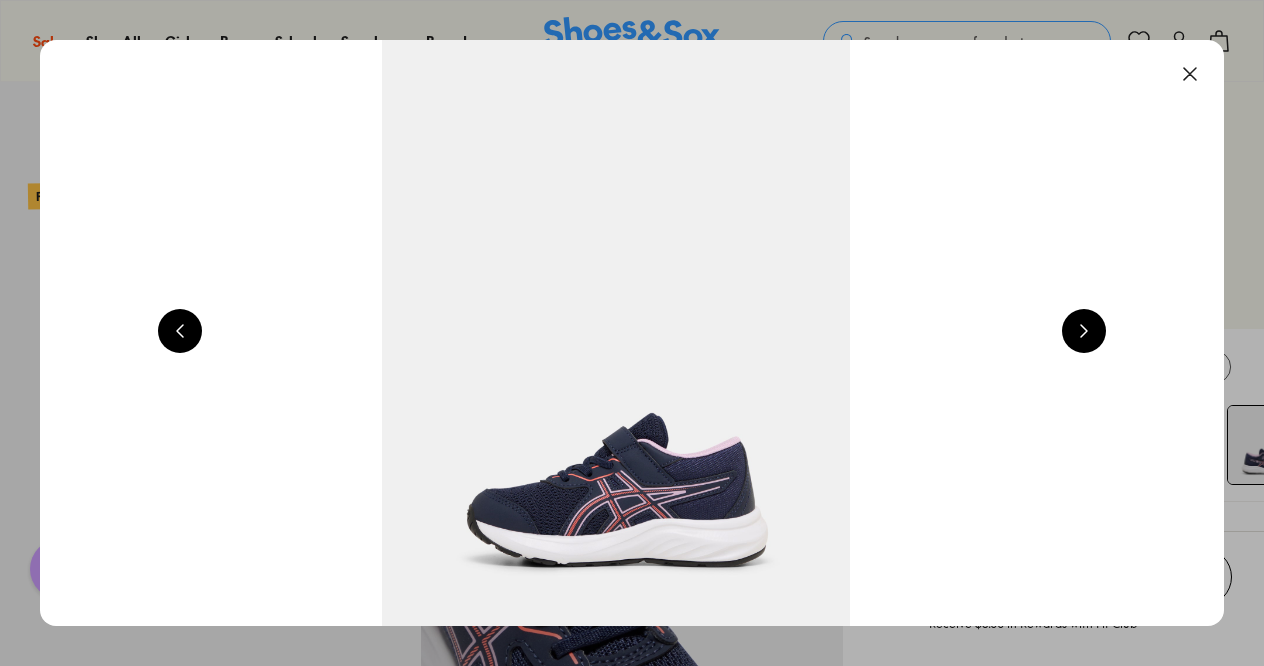 click at bounding box center [1084, 331] 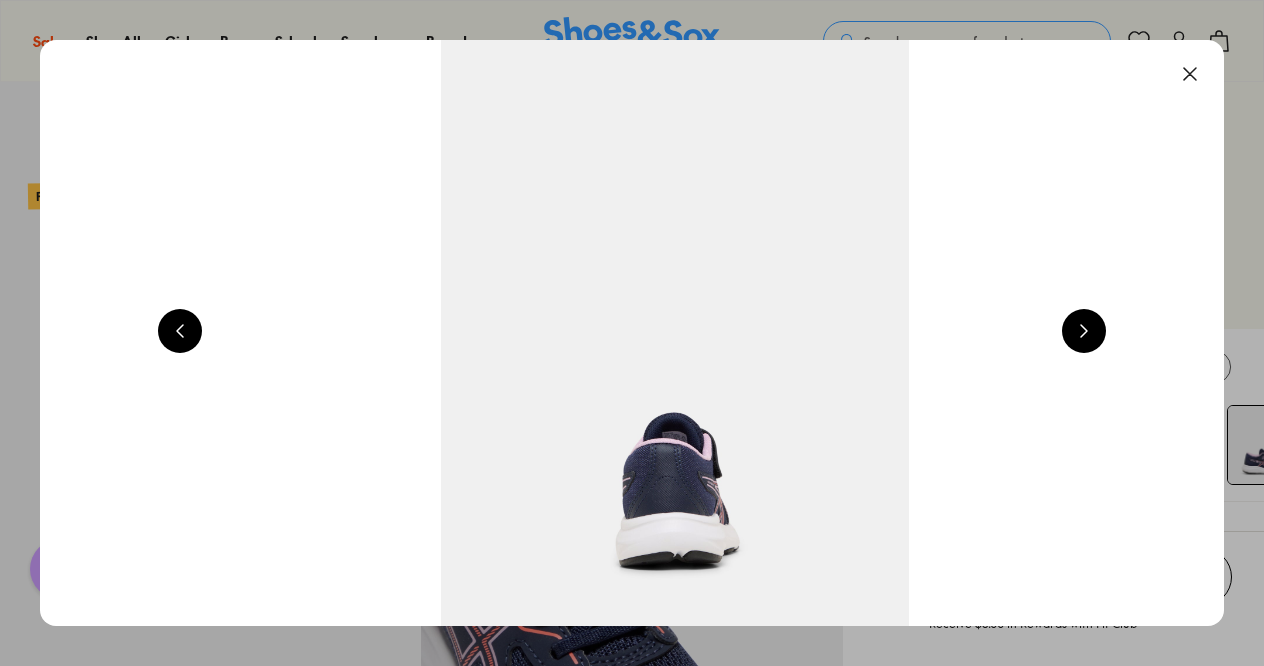 scroll, scrollTop: 0, scrollLeft: 3576, axis: horizontal 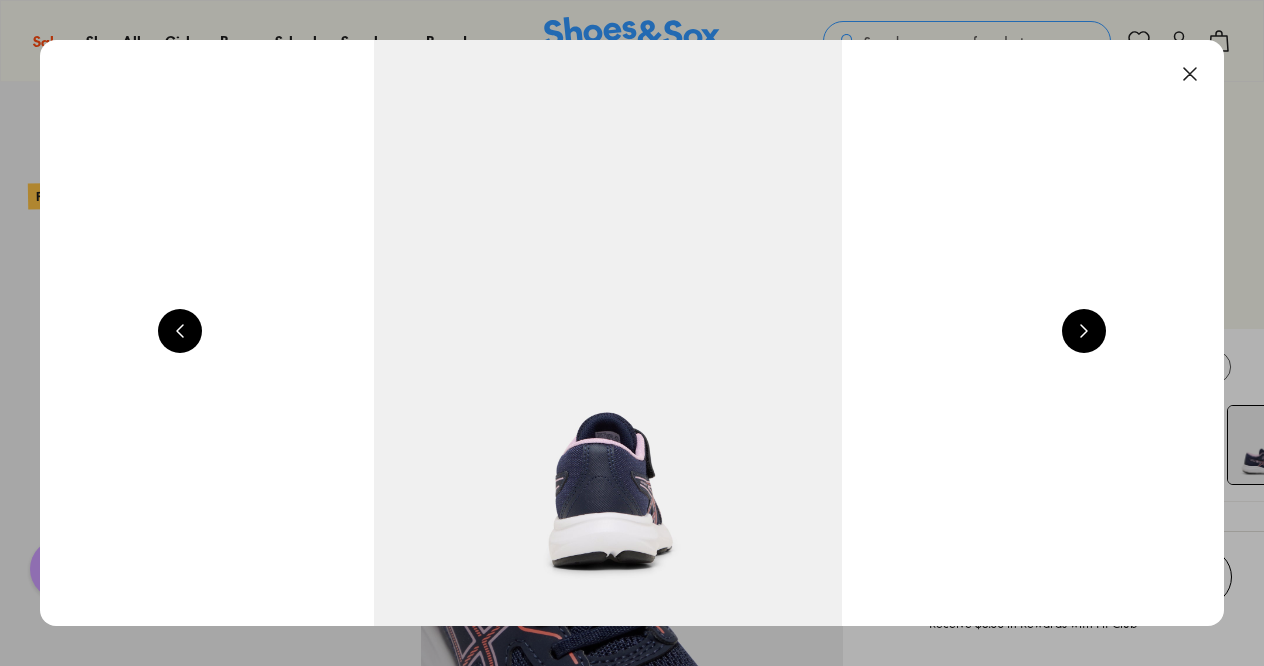 click at bounding box center (1084, 331) 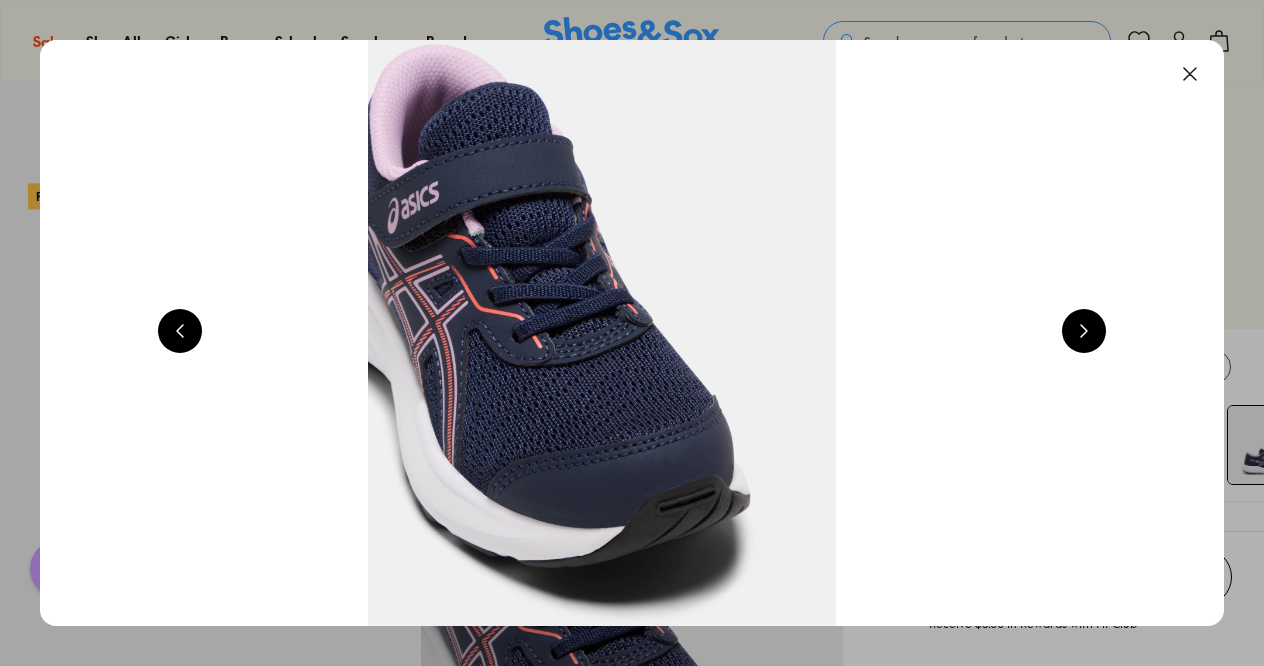 scroll, scrollTop: 0, scrollLeft: 4768, axis: horizontal 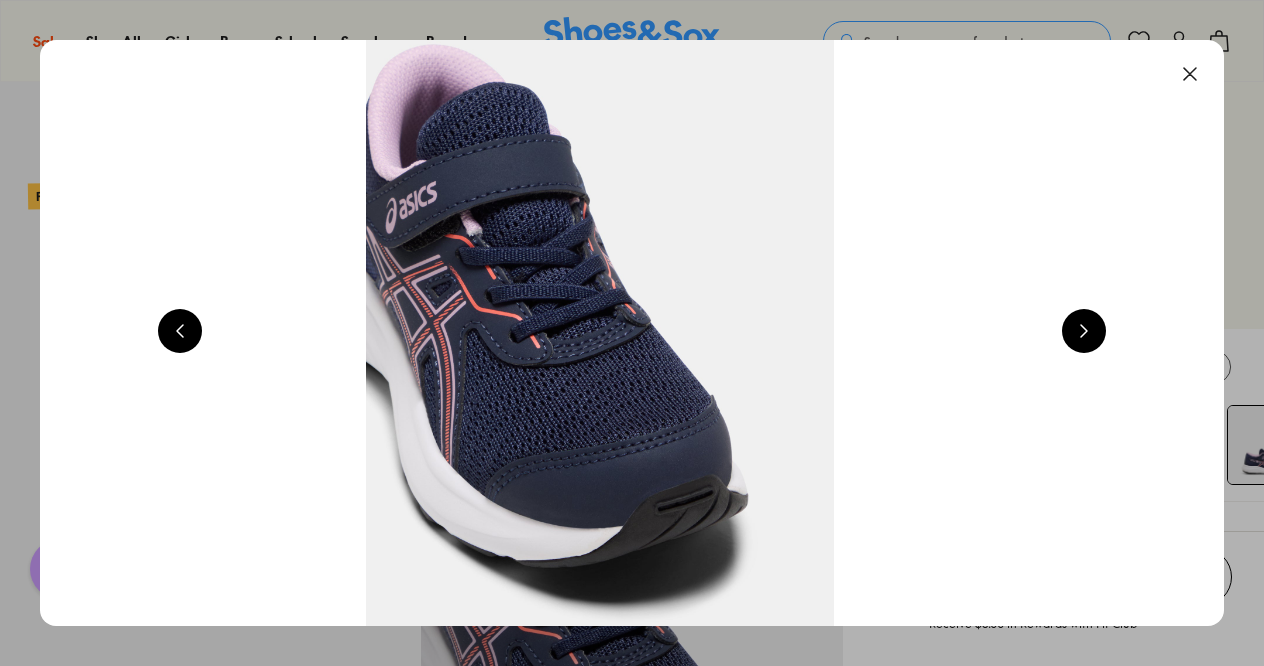 click at bounding box center [1084, 331] 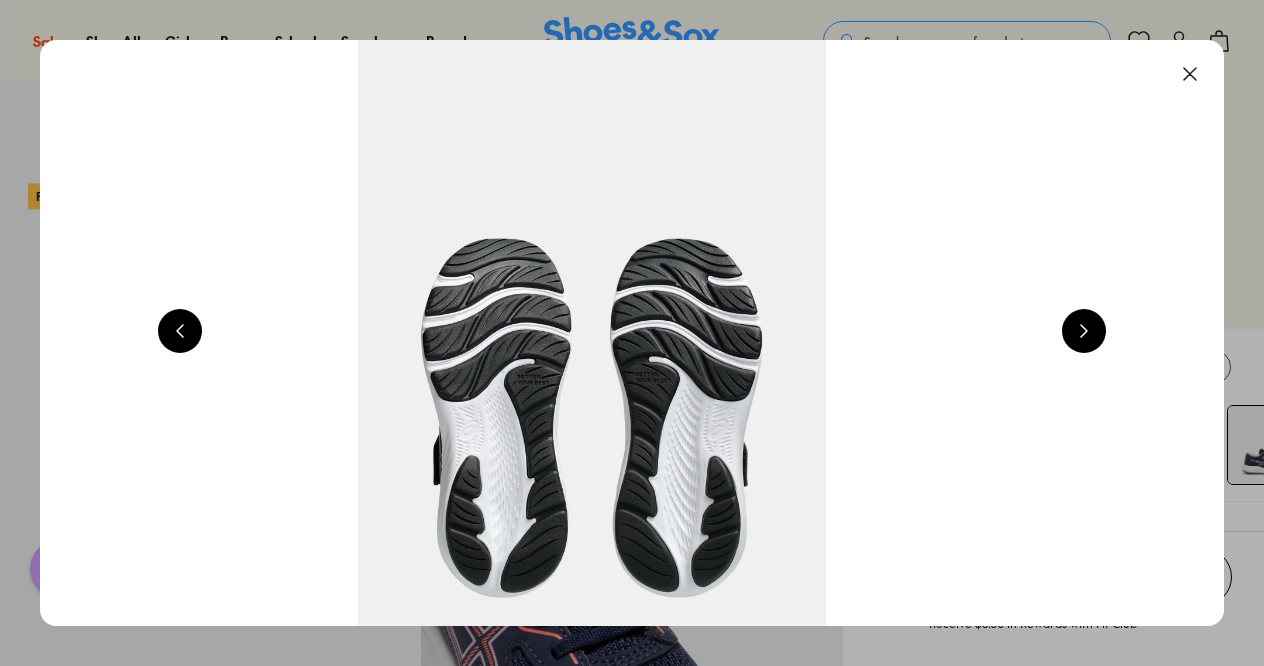 click at bounding box center [1084, 331] 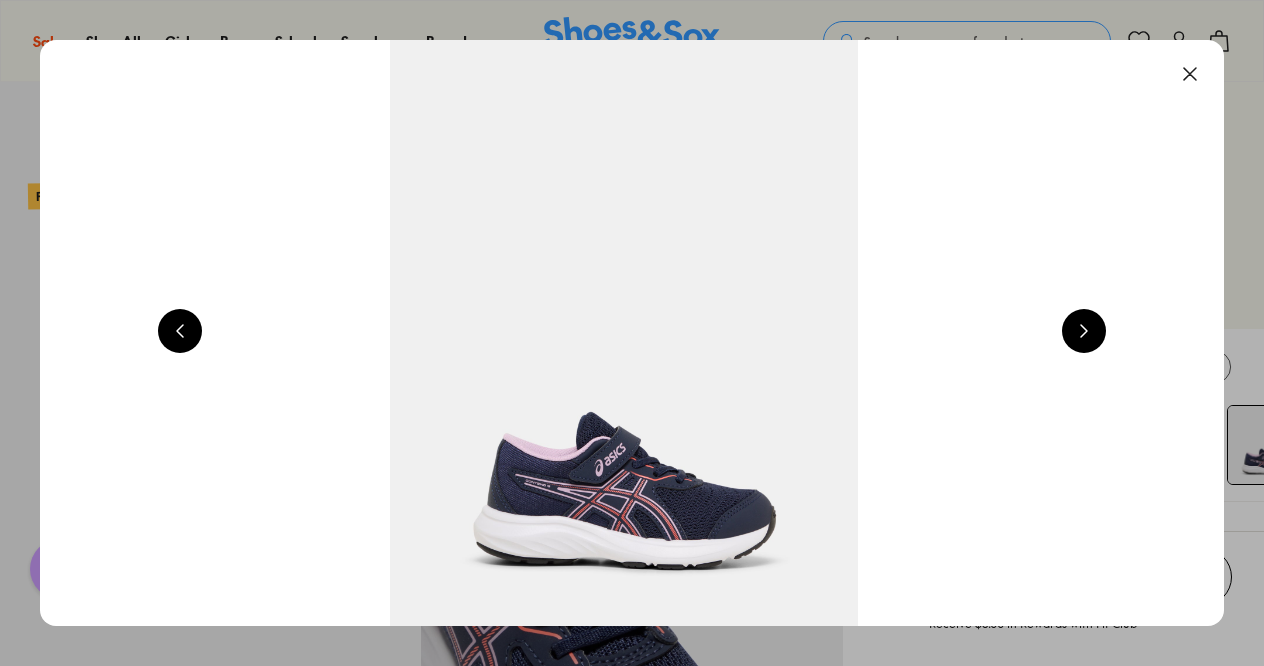 click at bounding box center [1084, 331] 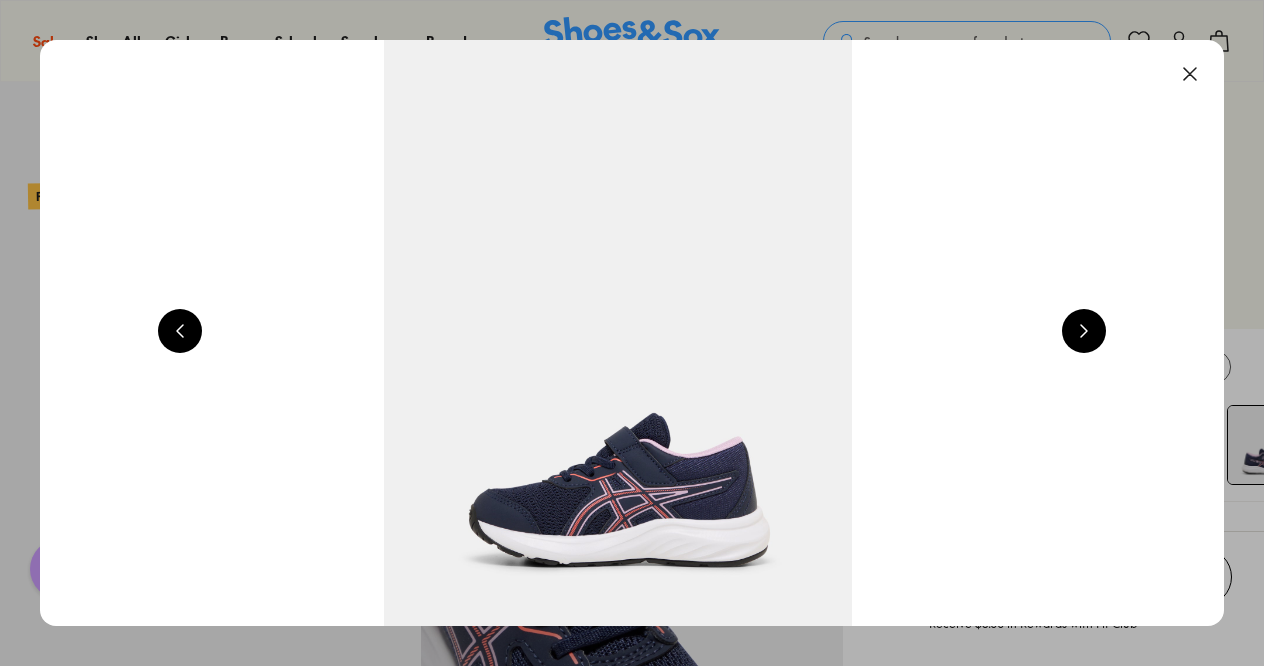 scroll, scrollTop: 0, scrollLeft: 2384, axis: horizontal 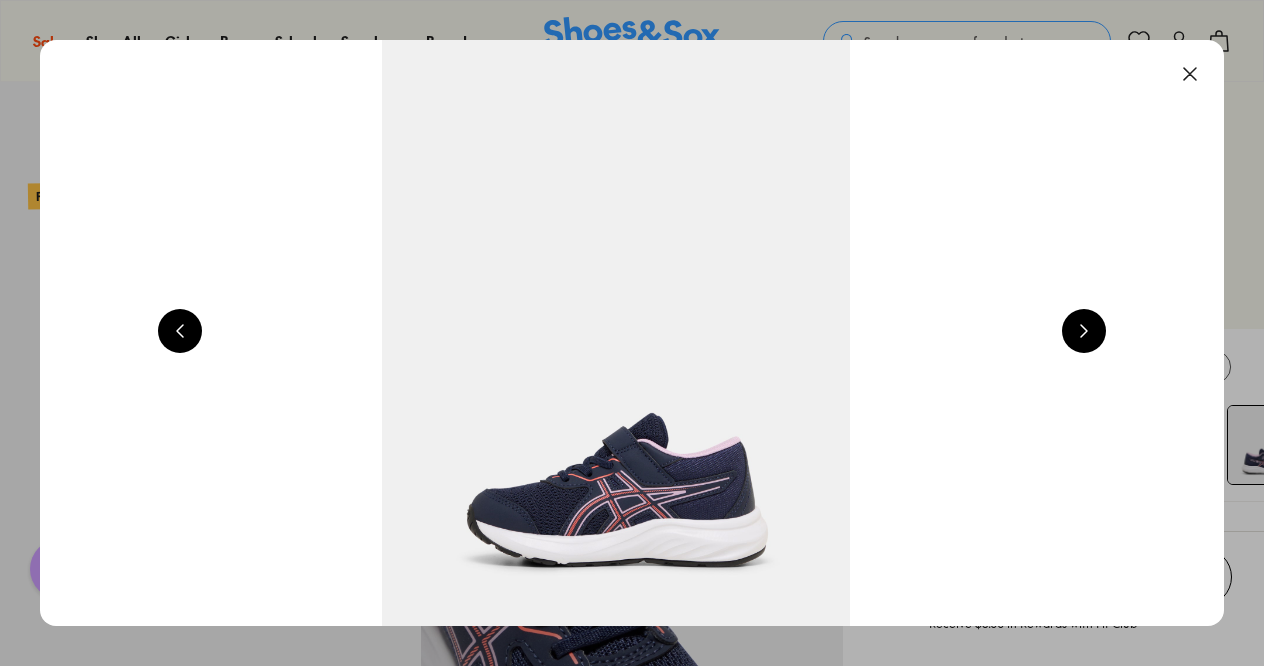 click at bounding box center [1190, 74] 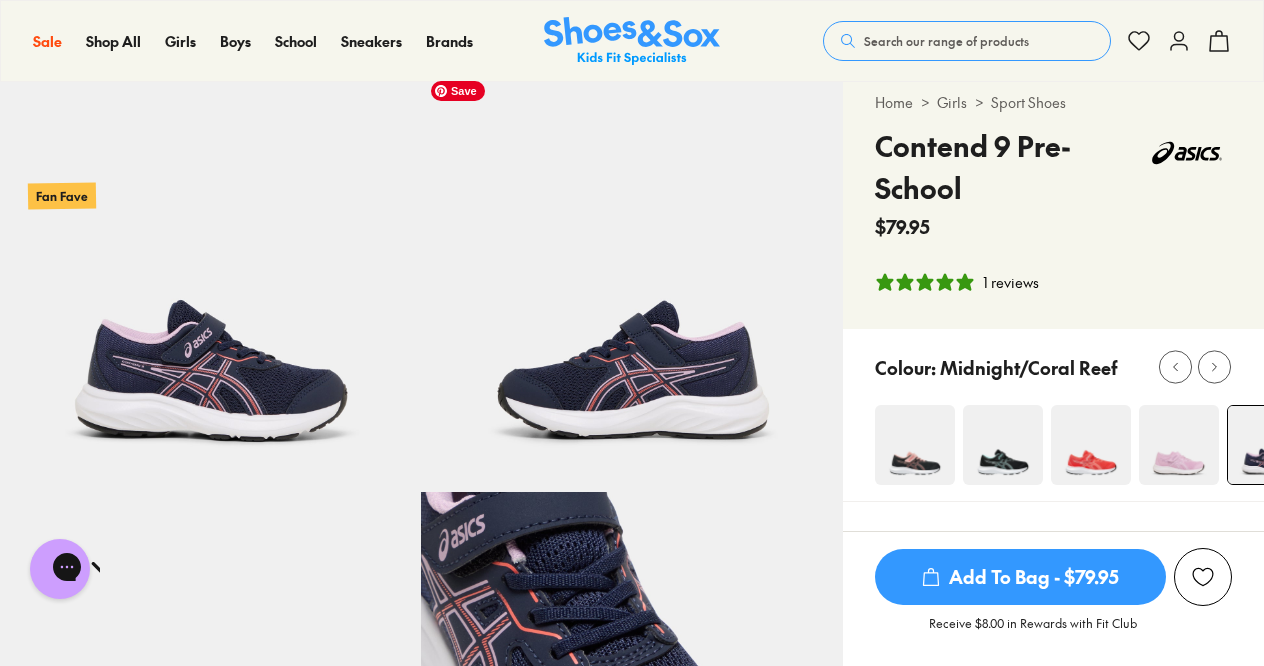 click 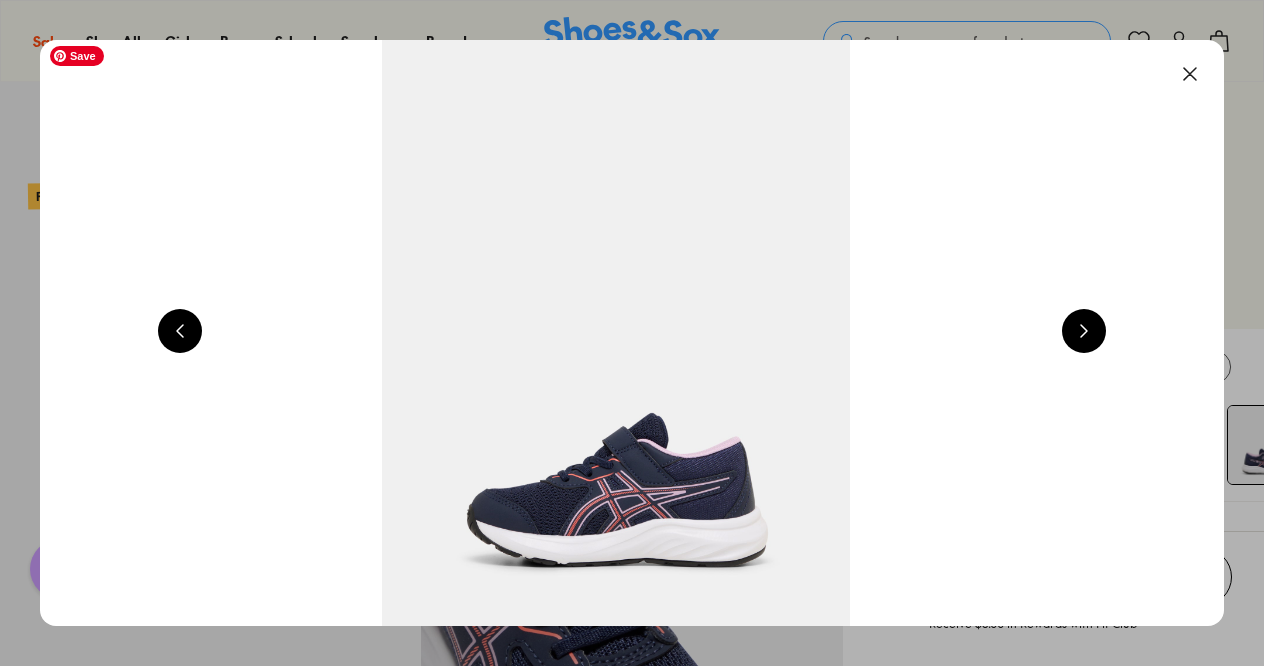 click at bounding box center (1190, 74) 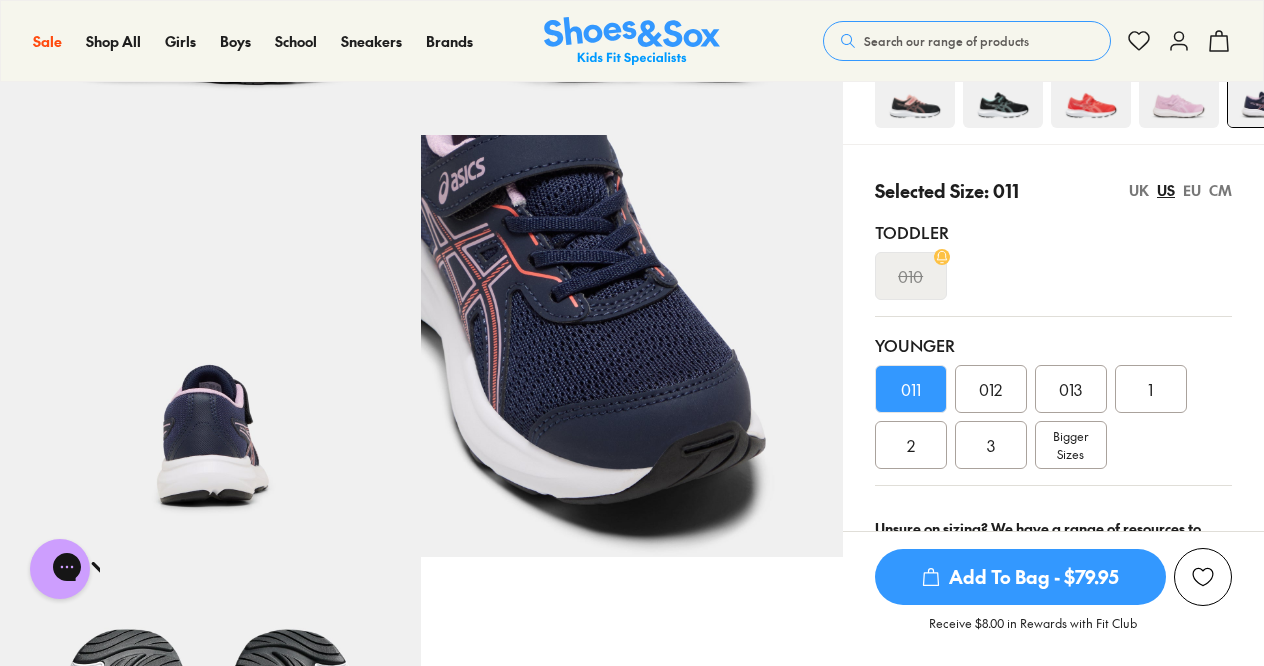 scroll, scrollTop: 409, scrollLeft: 0, axis: vertical 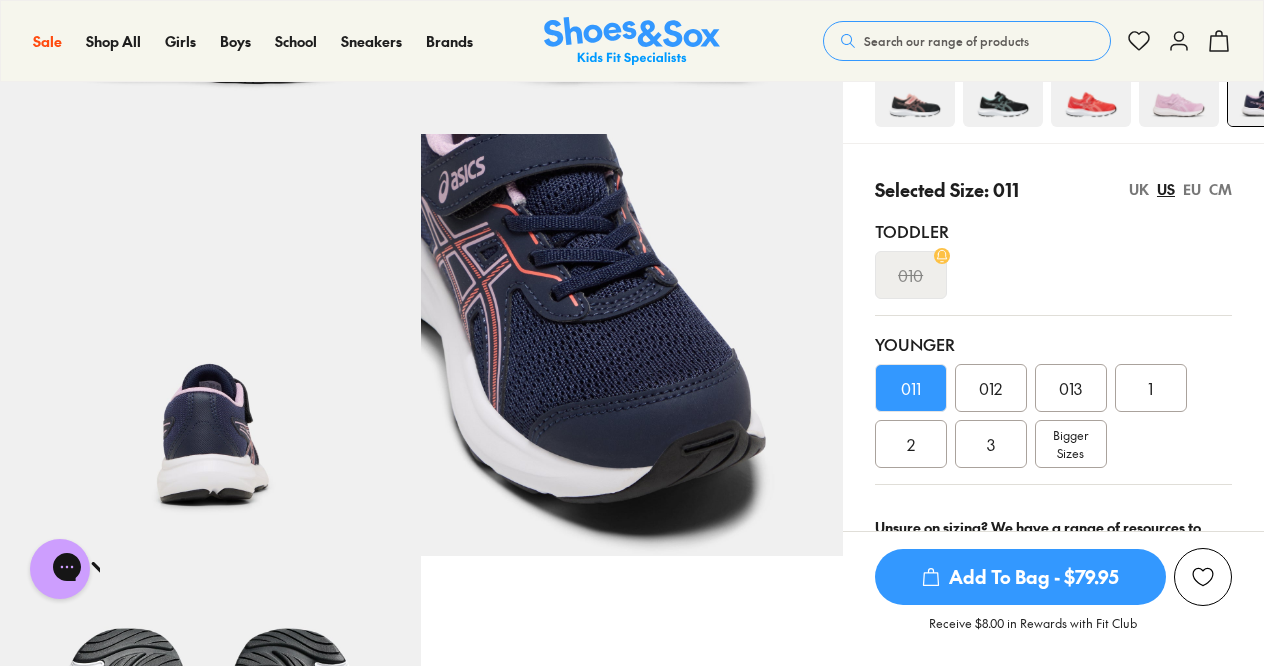click on "012" at bounding box center (990, 388) 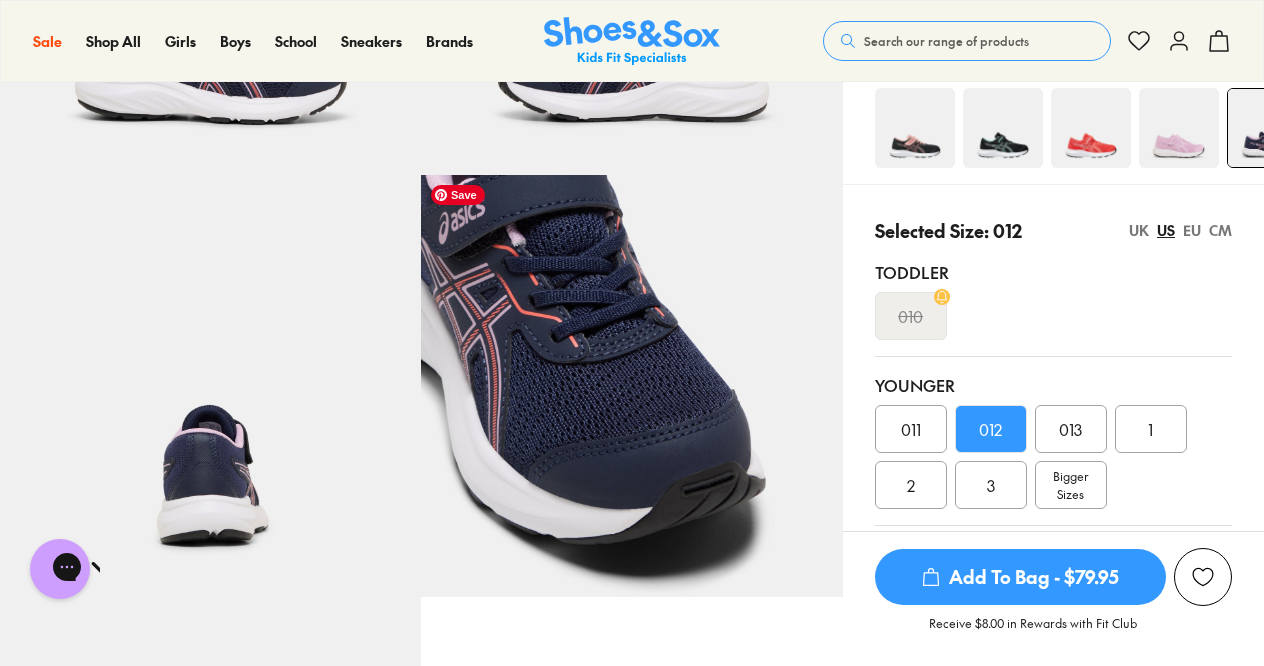 scroll, scrollTop: 369, scrollLeft: 0, axis: vertical 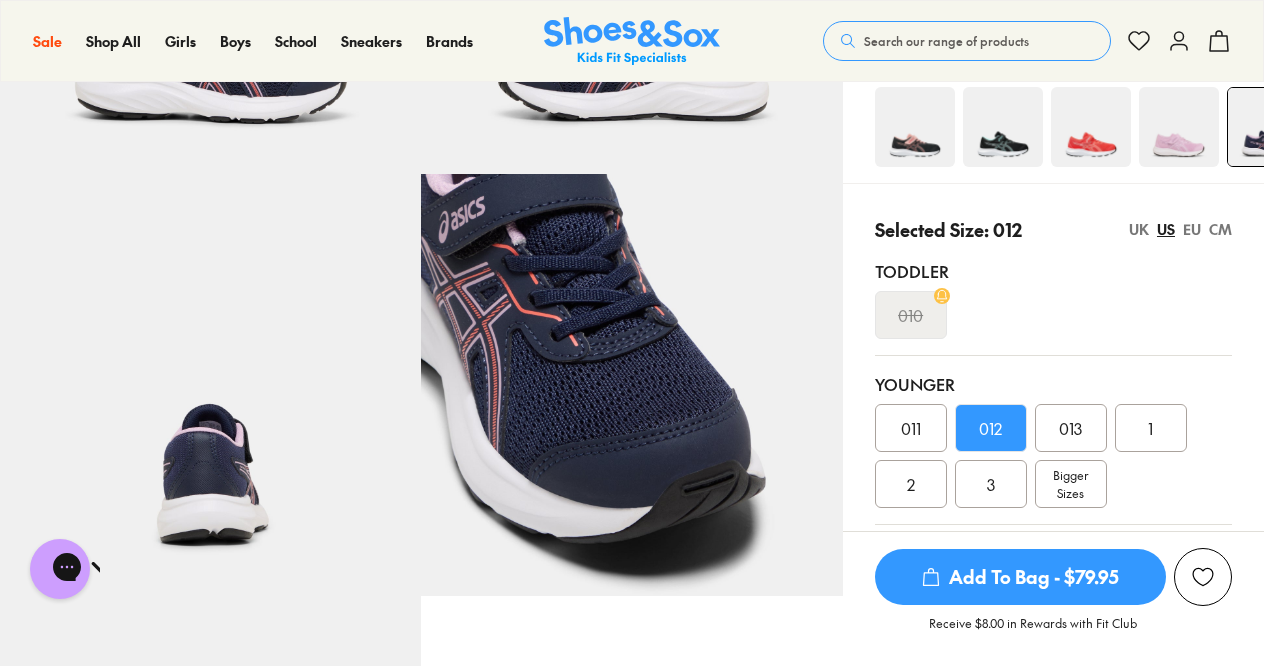 click on "011" at bounding box center (911, 428) 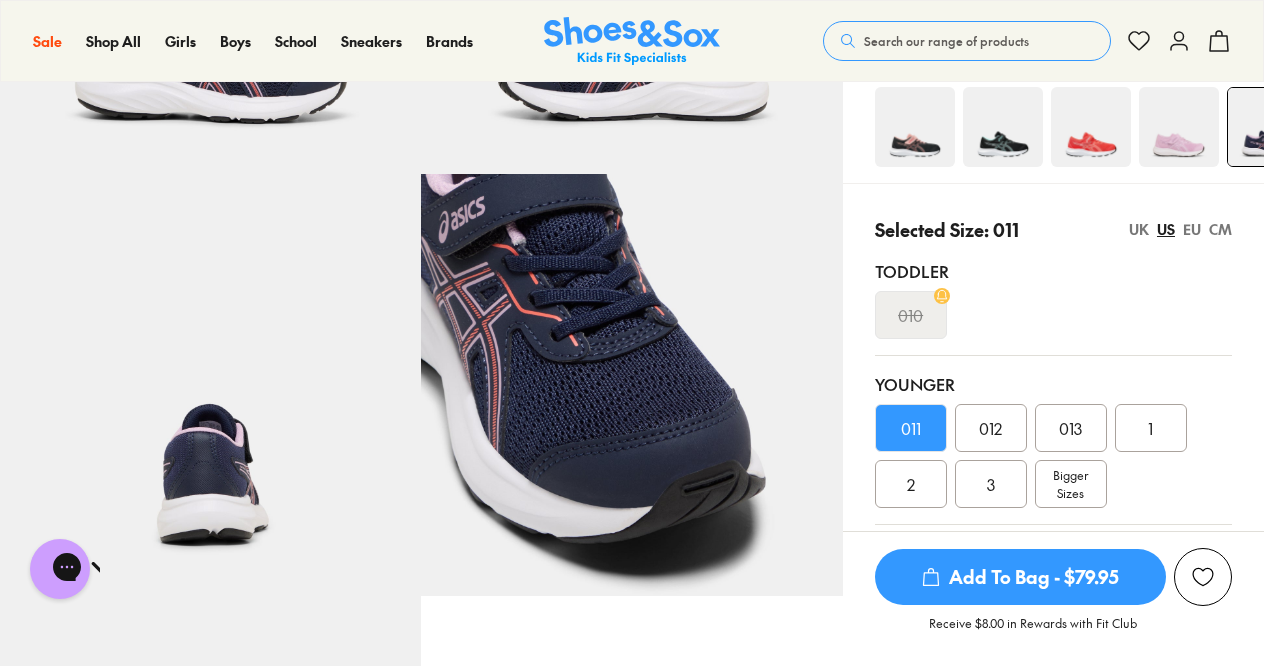 click on "012" at bounding box center [990, 428] 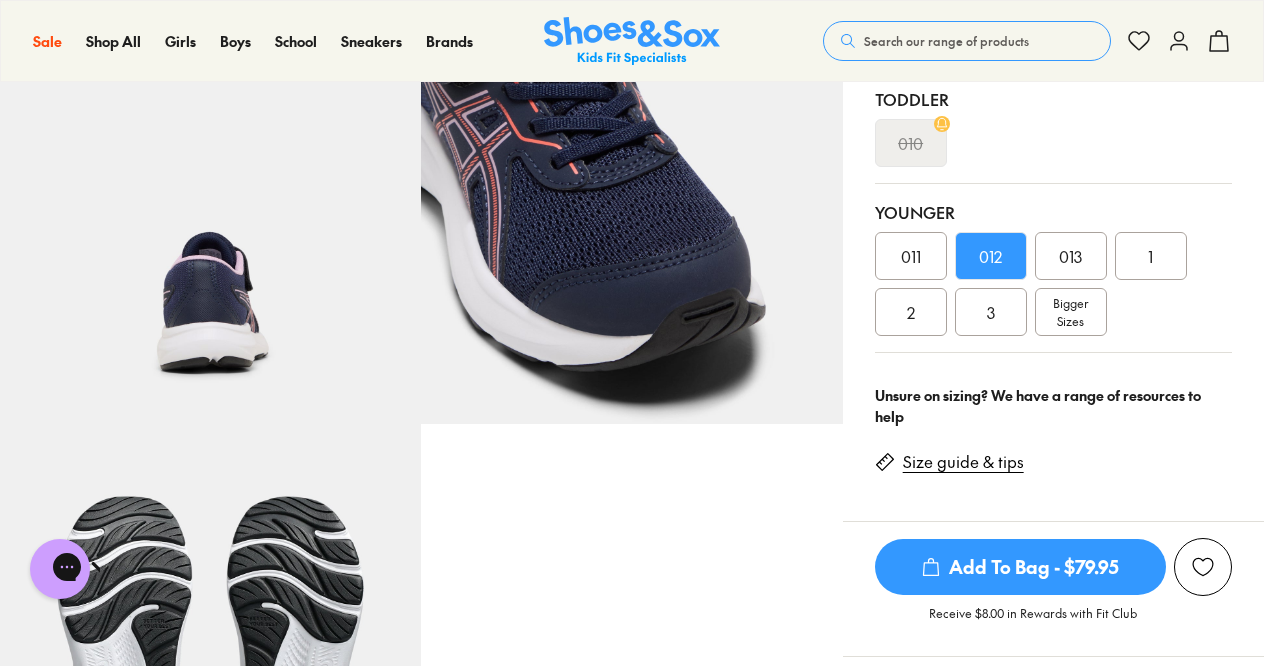scroll, scrollTop: 558, scrollLeft: 0, axis: vertical 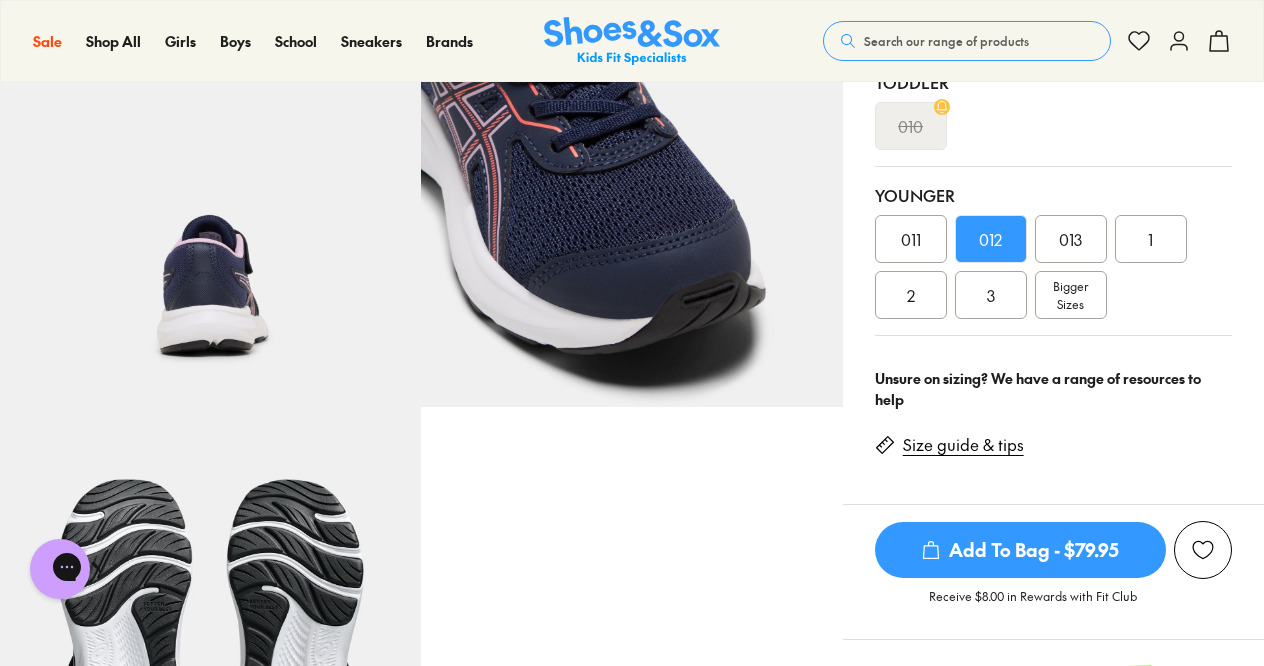 click on "Add To Bag - $79.95" at bounding box center [1020, 550] 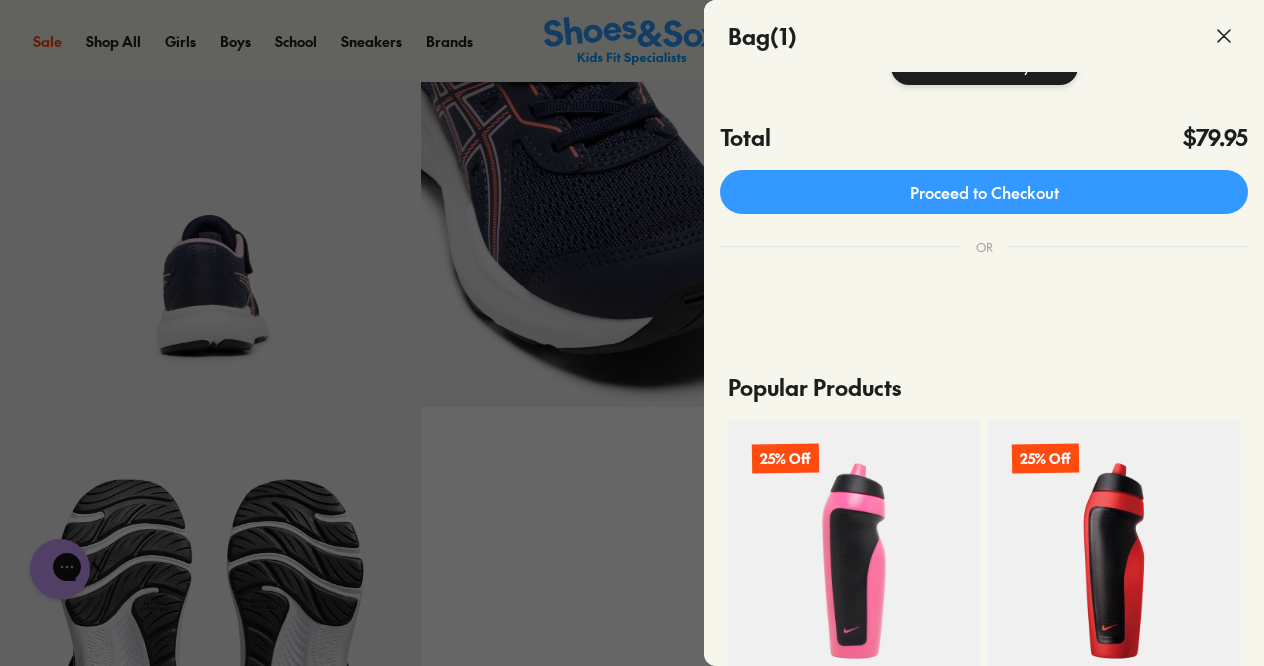 scroll, scrollTop: 0, scrollLeft: 0, axis: both 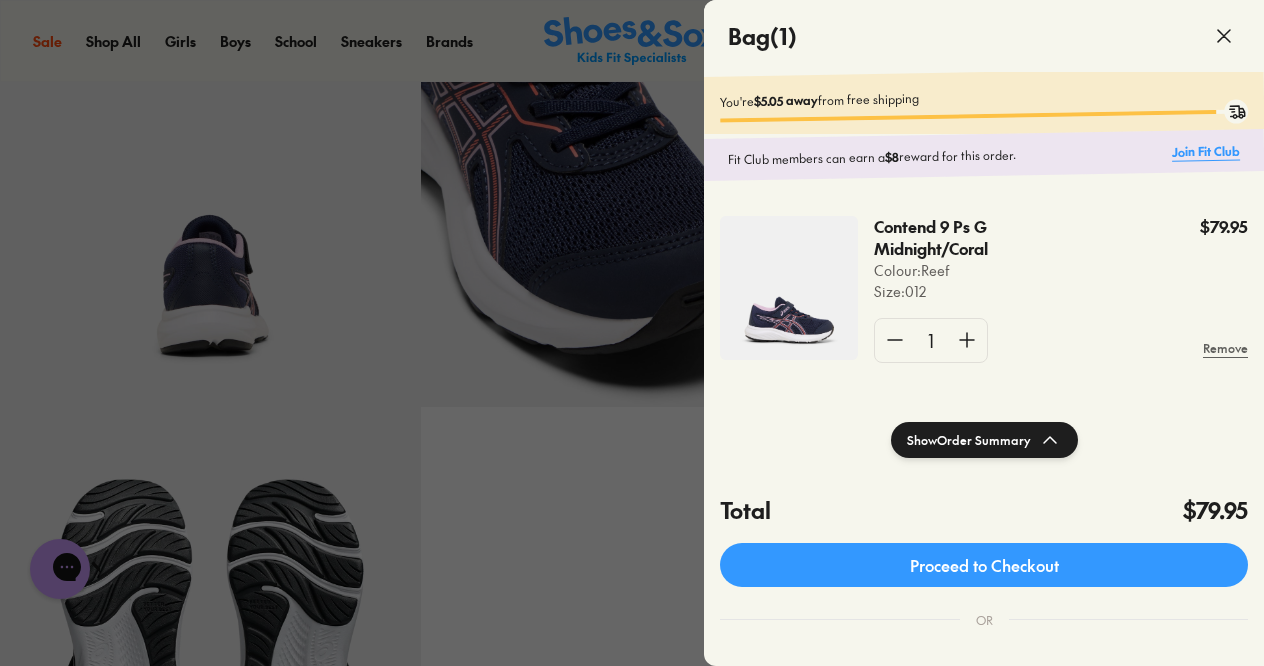 click on "Join Fit Club" 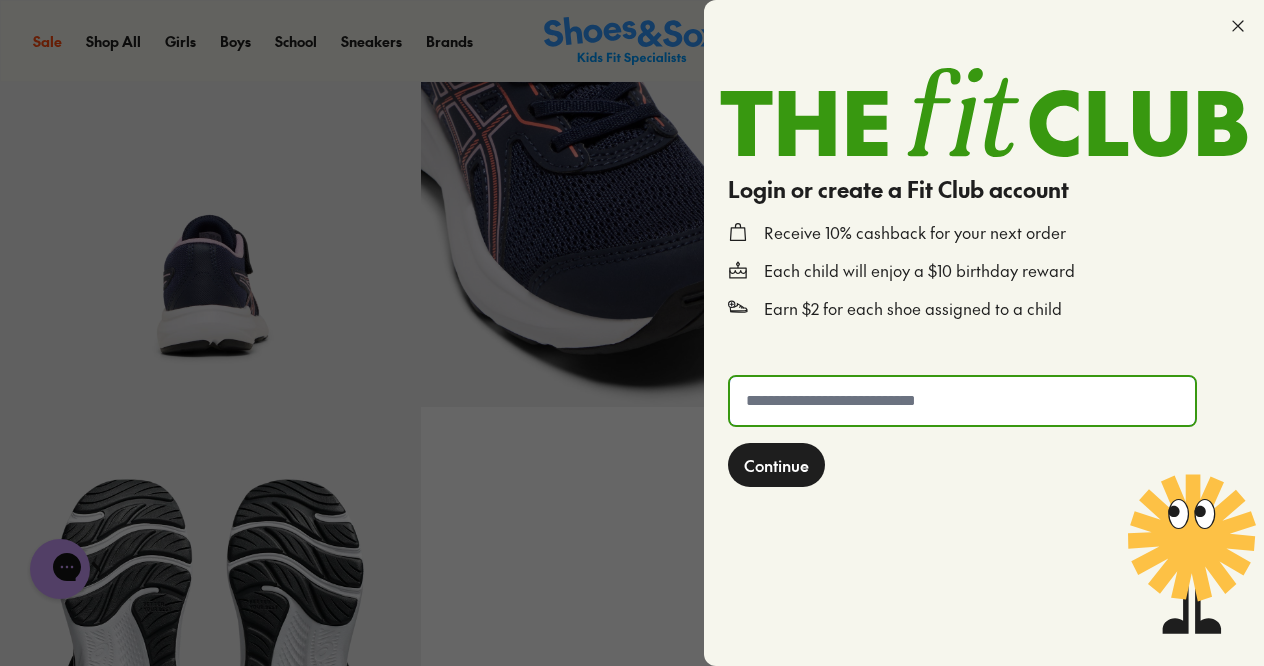 click 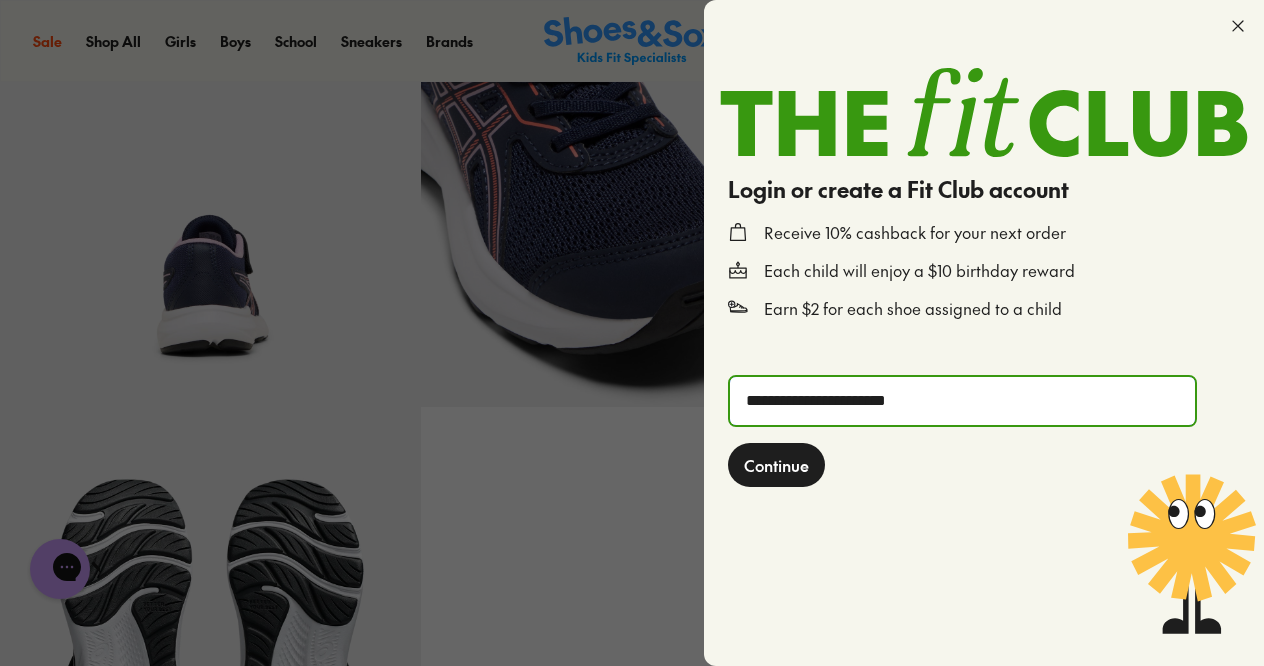 type on "**********" 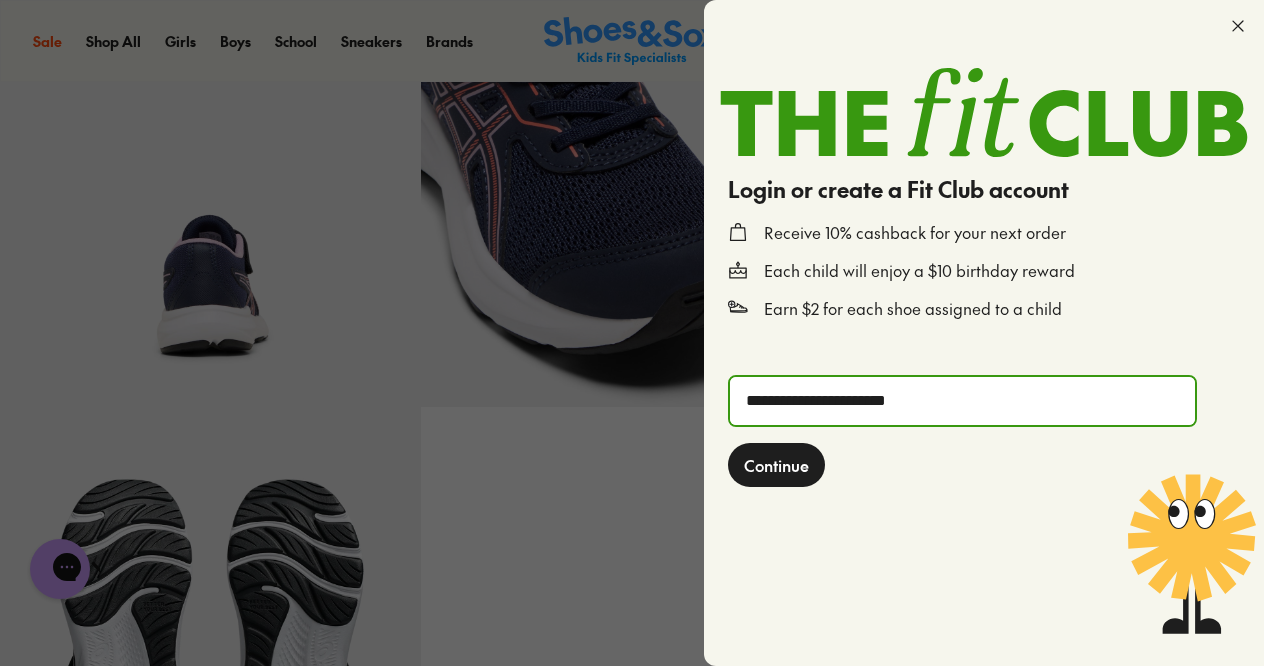 click on "Continue" 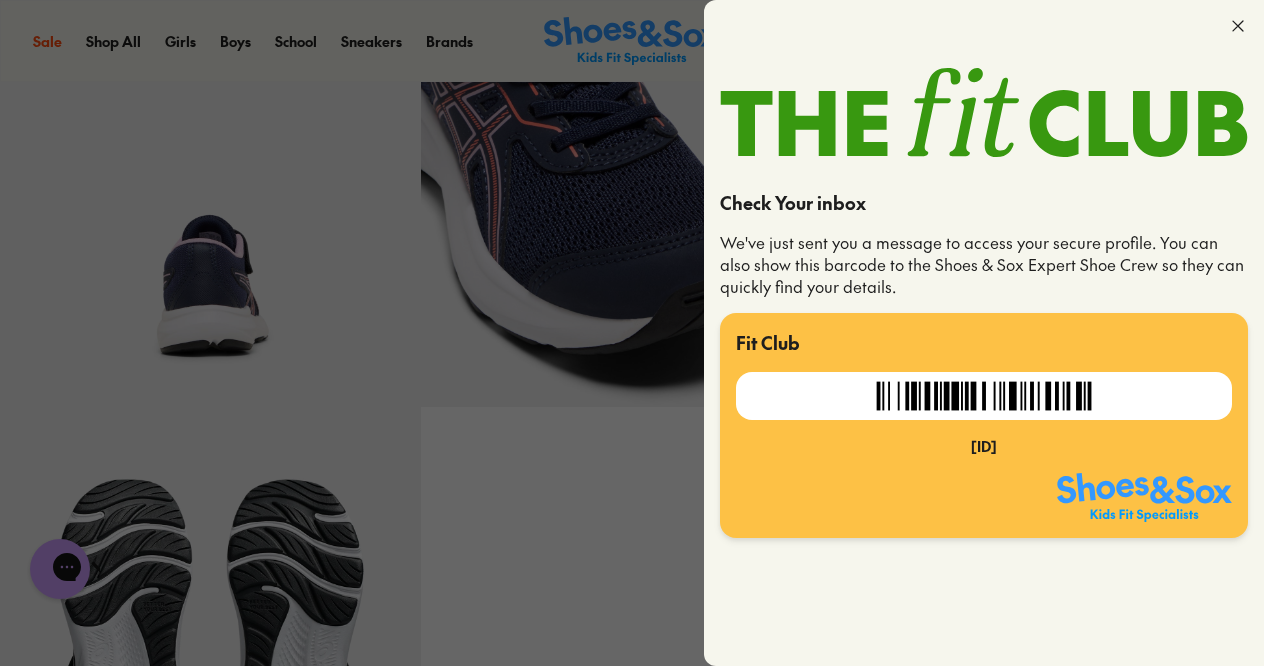 click 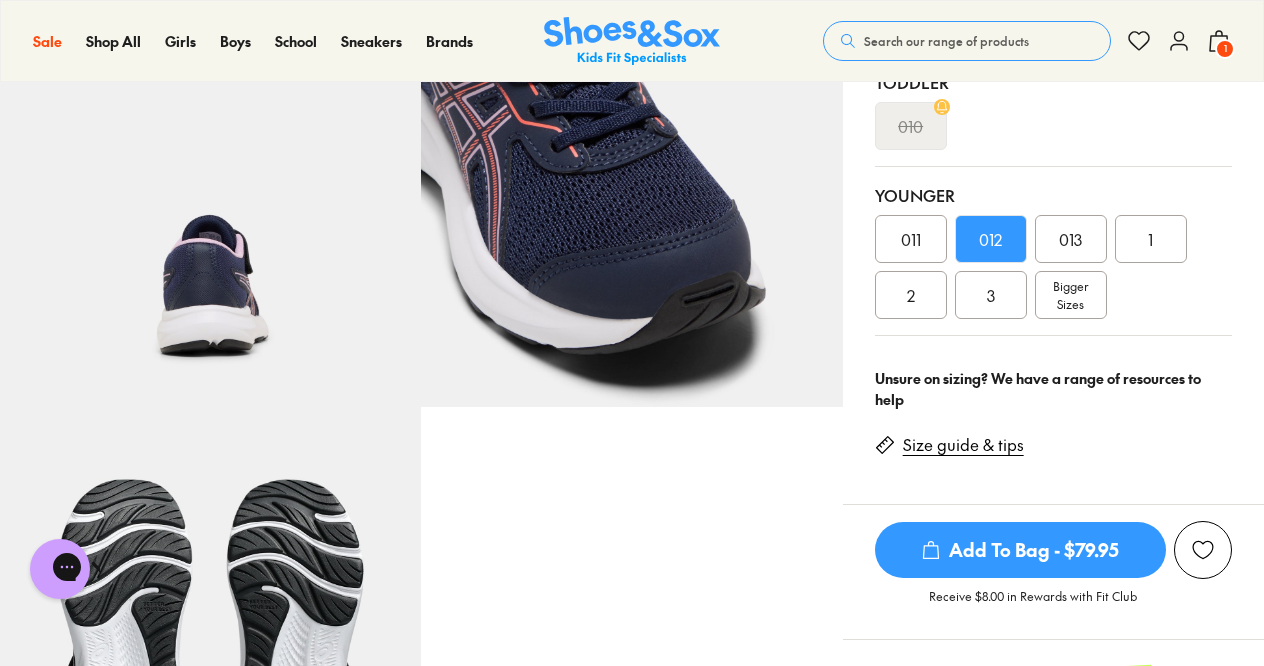click 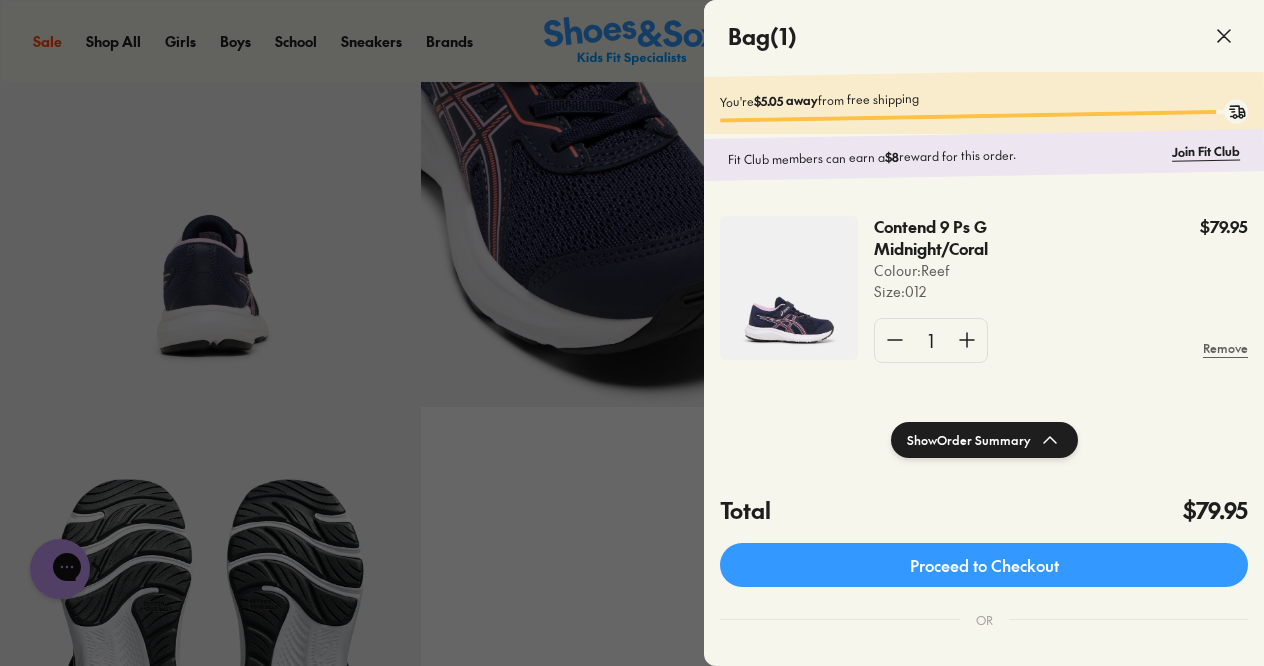 click 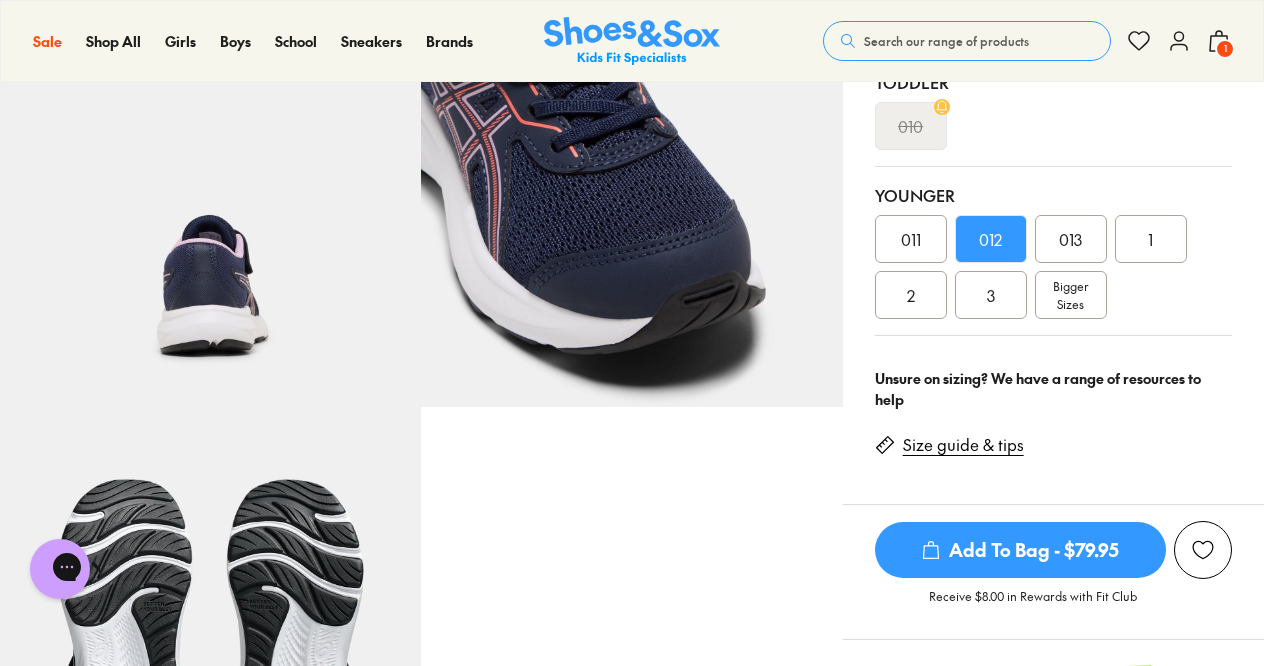 click 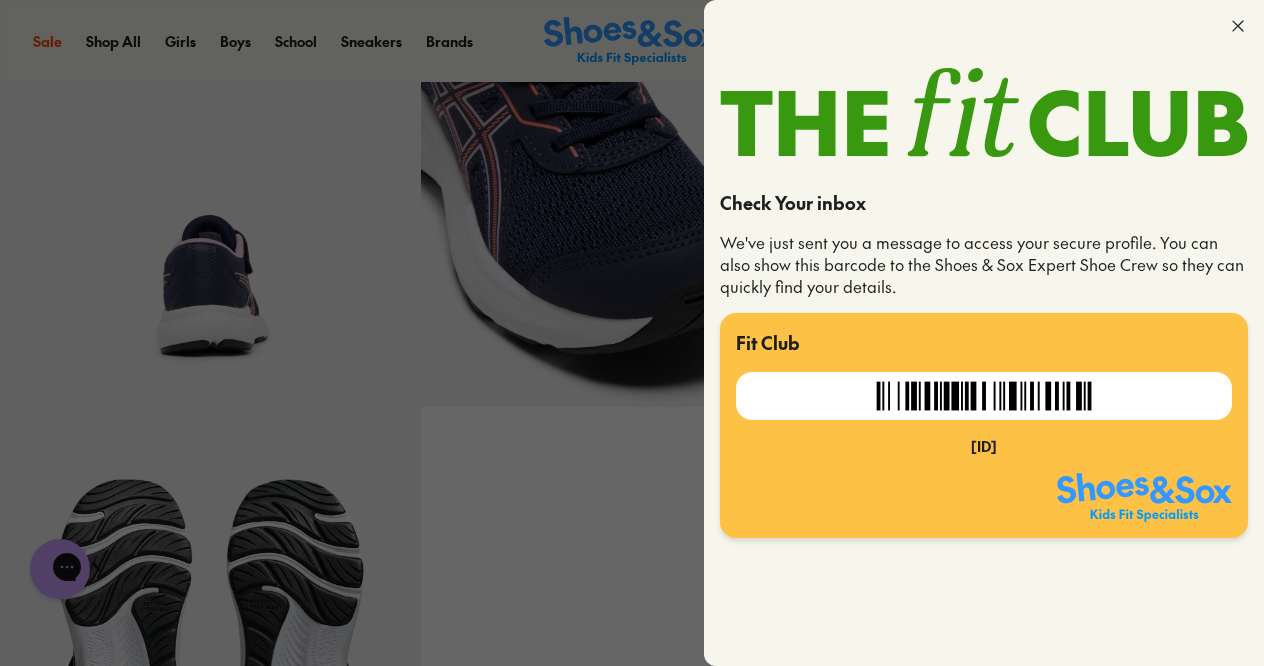 click 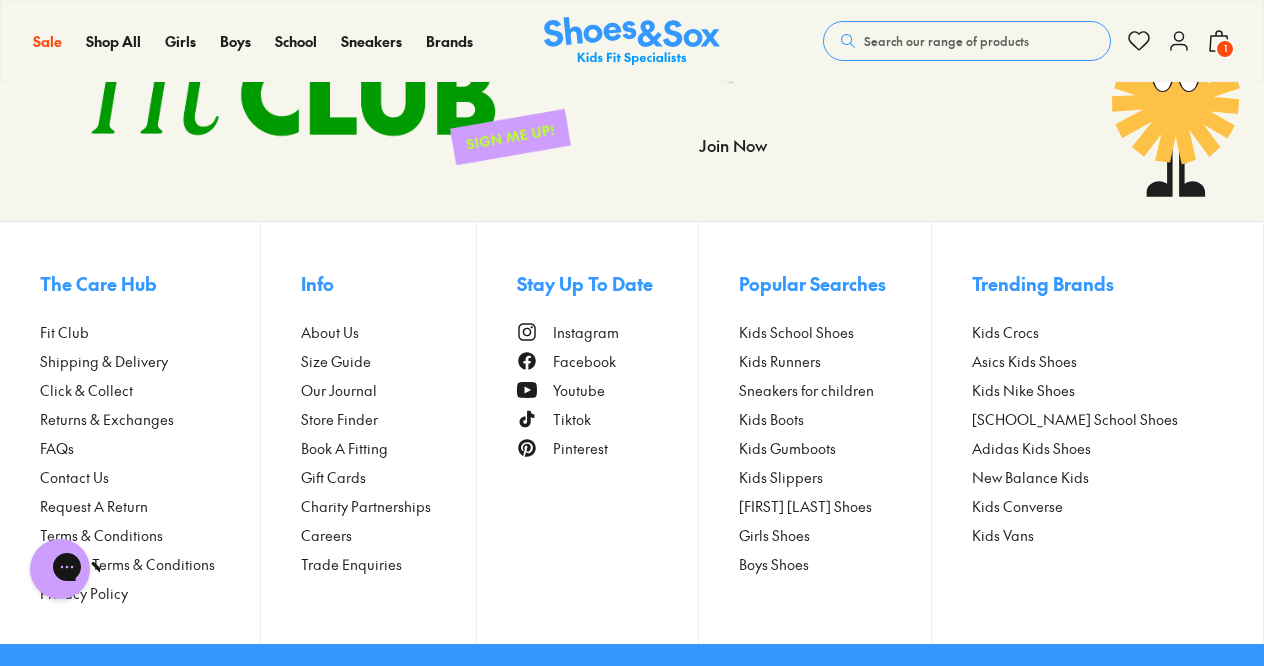 scroll, scrollTop: 3978, scrollLeft: 0, axis: vertical 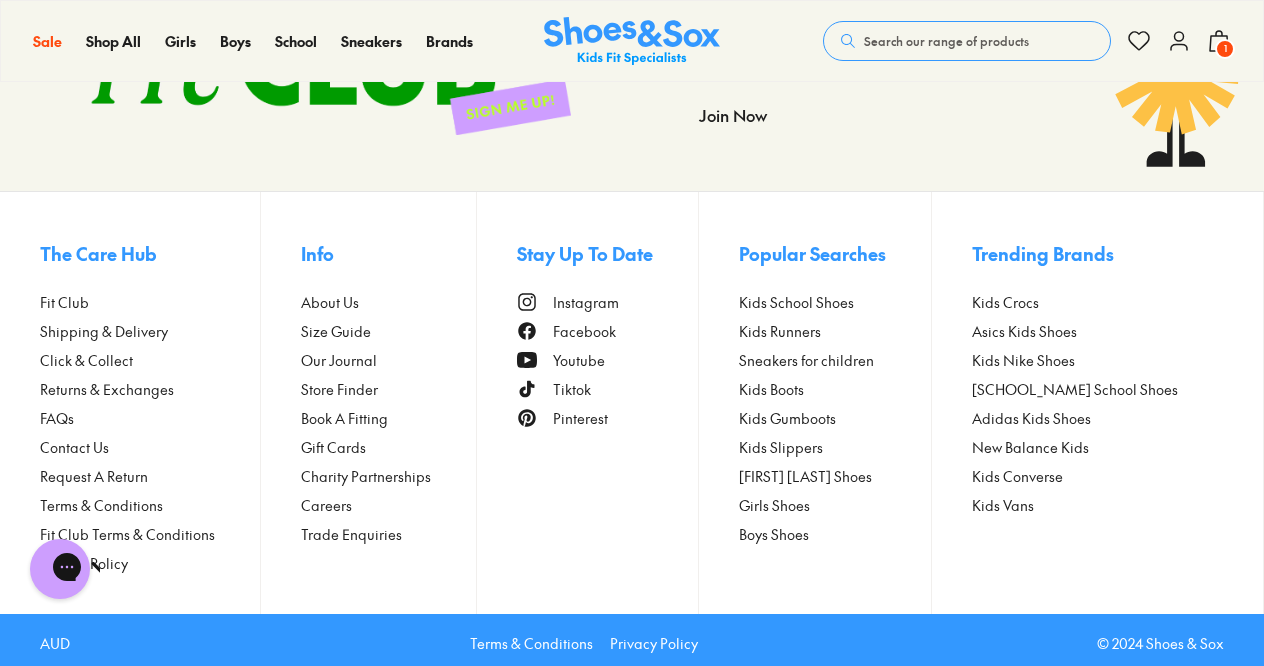 click on "Fit Club Terms & Conditions" at bounding box center [127, 534] 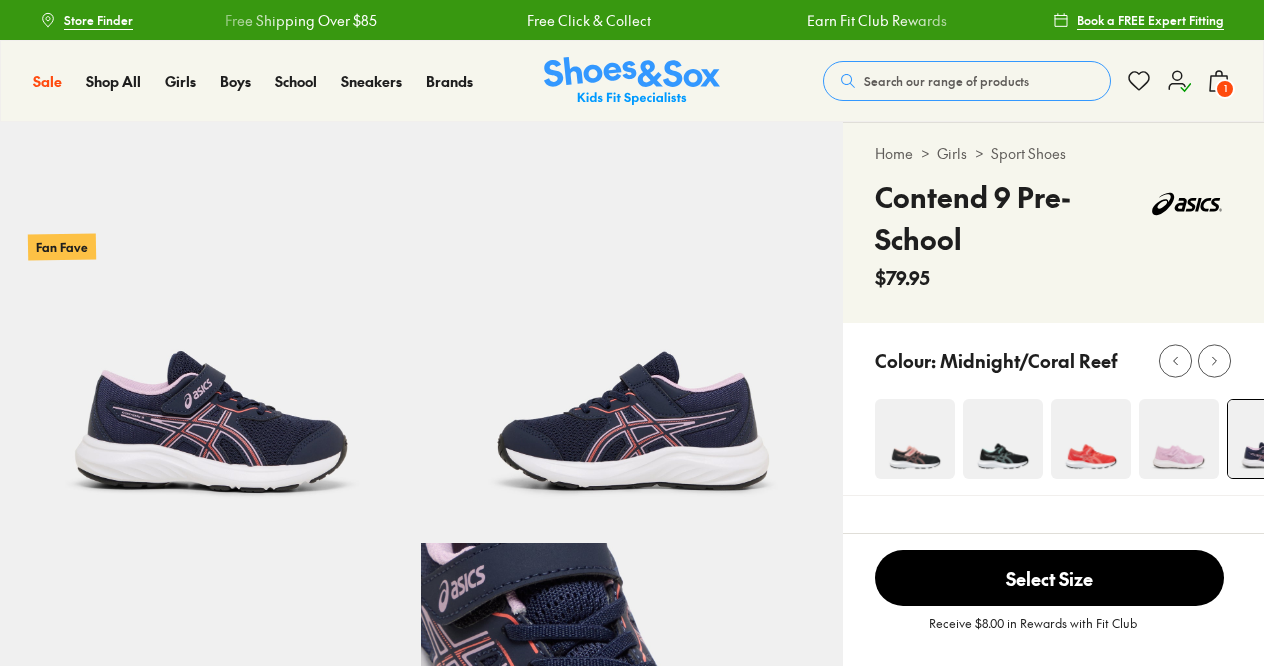 scroll, scrollTop: 0, scrollLeft: 0, axis: both 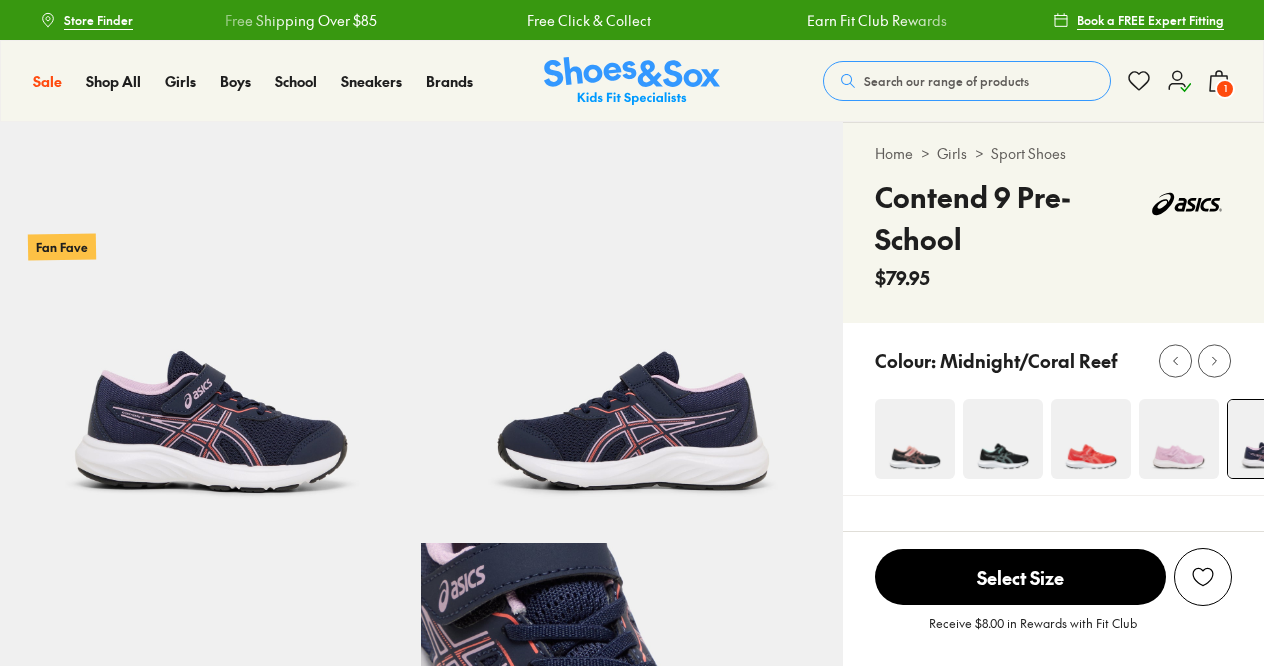 select on "*" 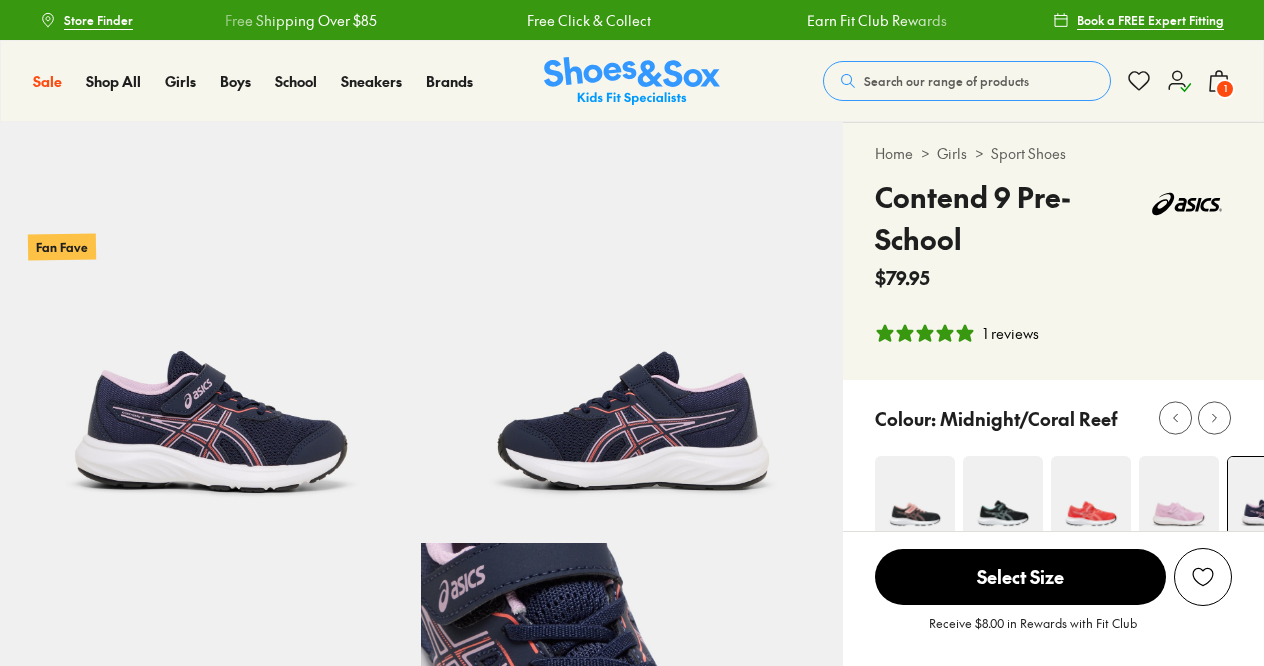 scroll, scrollTop: 0, scrollLeft: 0, axis: both 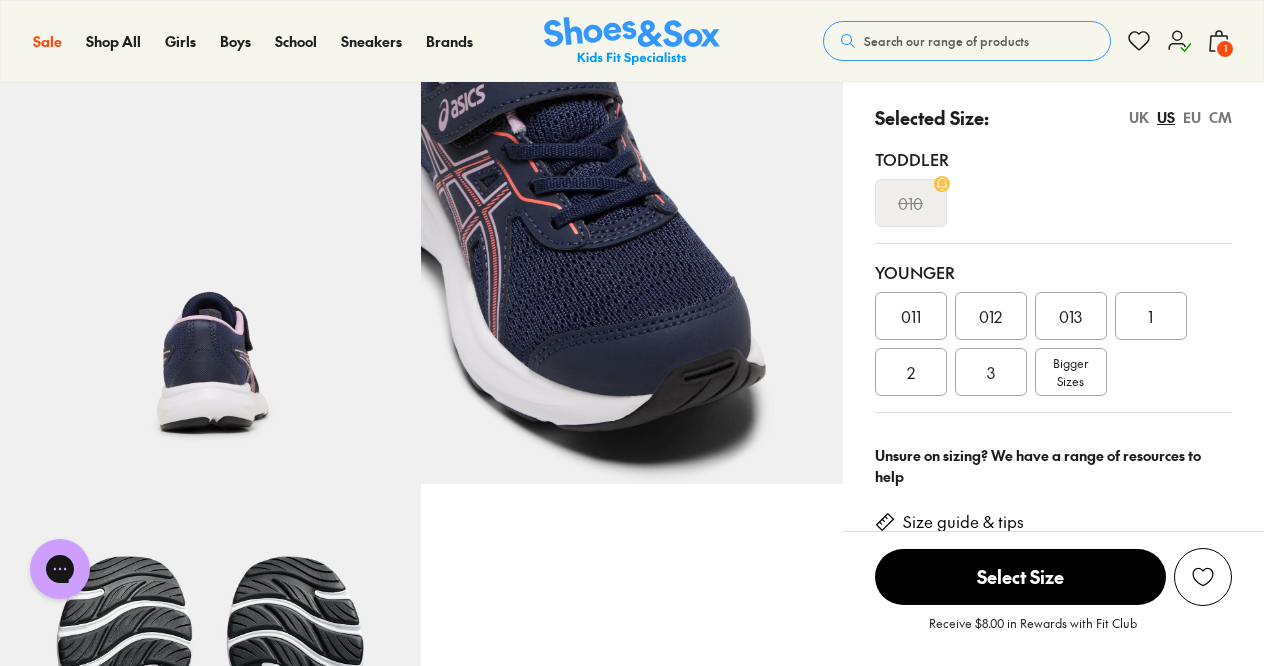 click on "012" at bounding box center [990, 316] 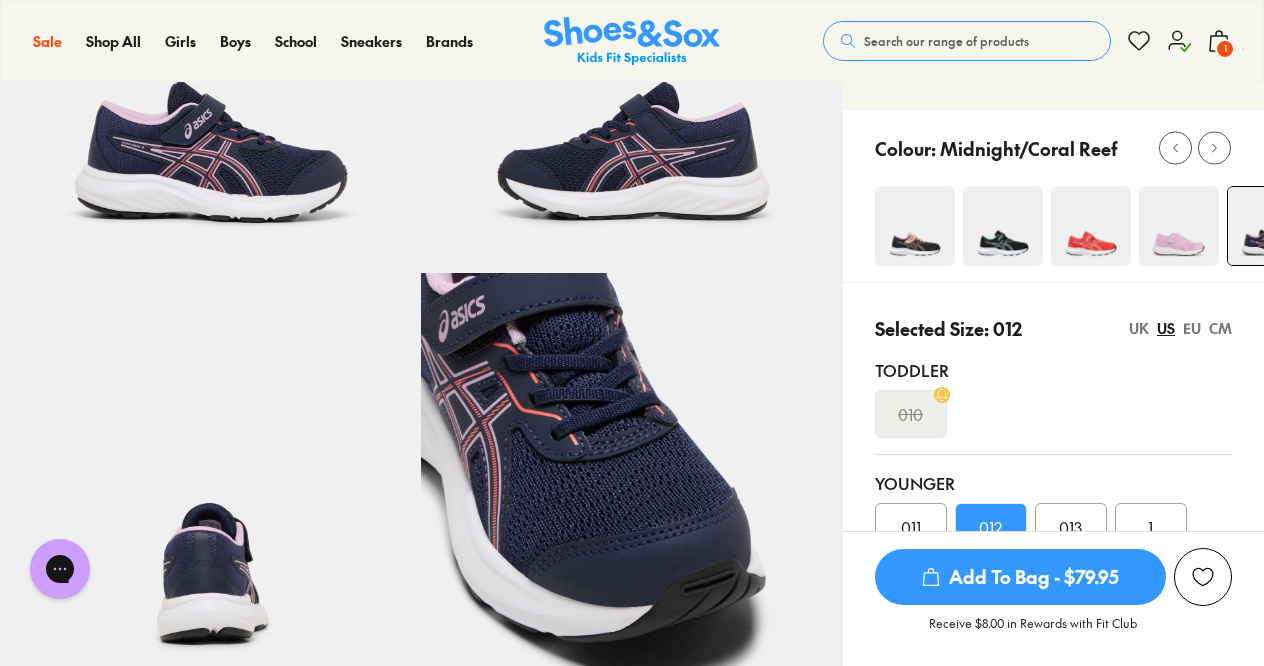 scroll, scrollTop: 272, scrollLeft: 0, axis: vertical 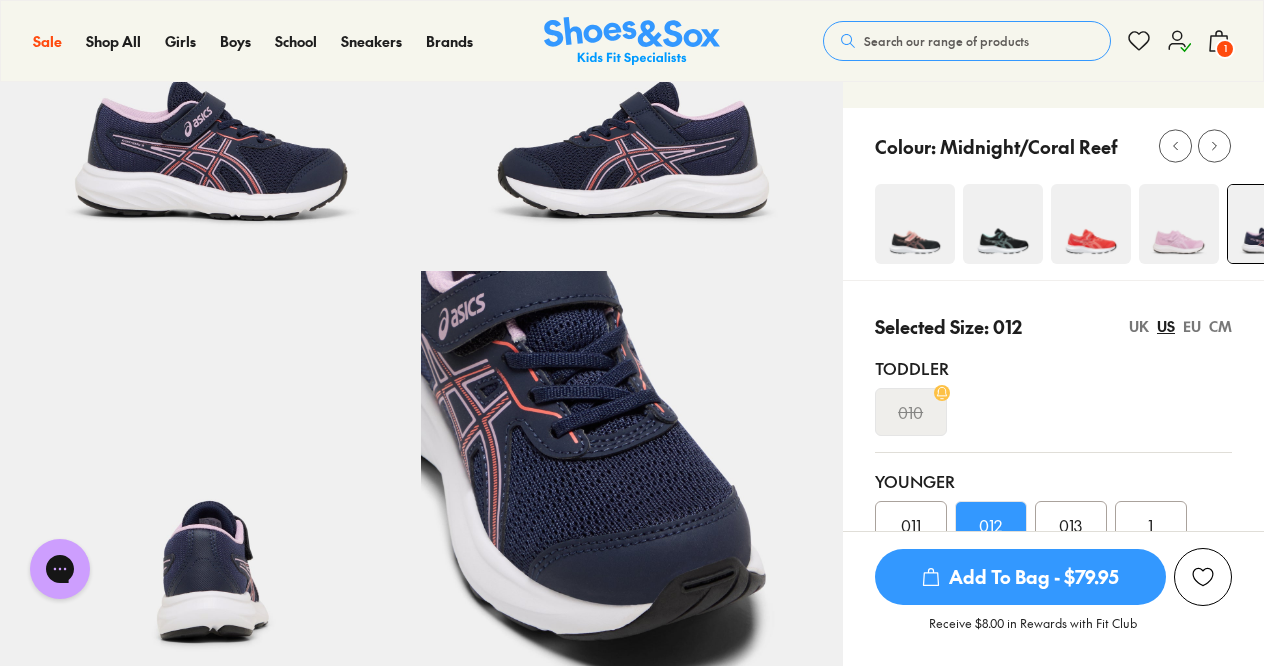 click on "CM" at bounding box center (1220, 326) 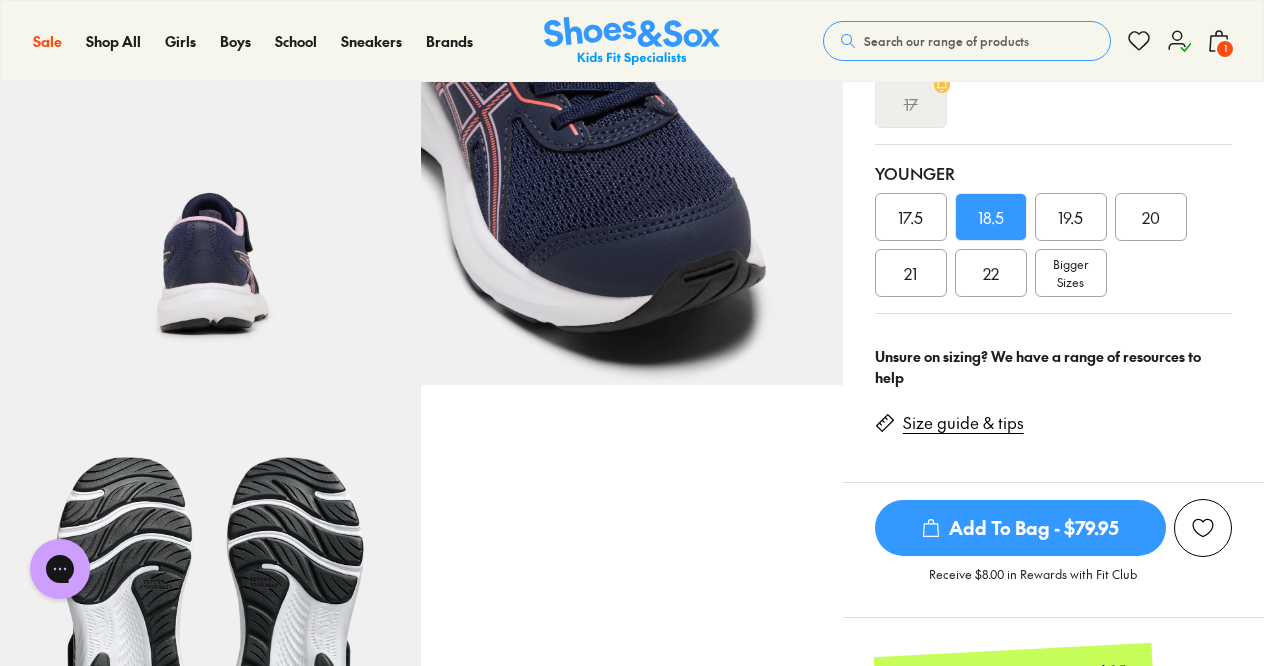 scroll, scrollTop: 581, scrollLeft: 0, axis: vertical 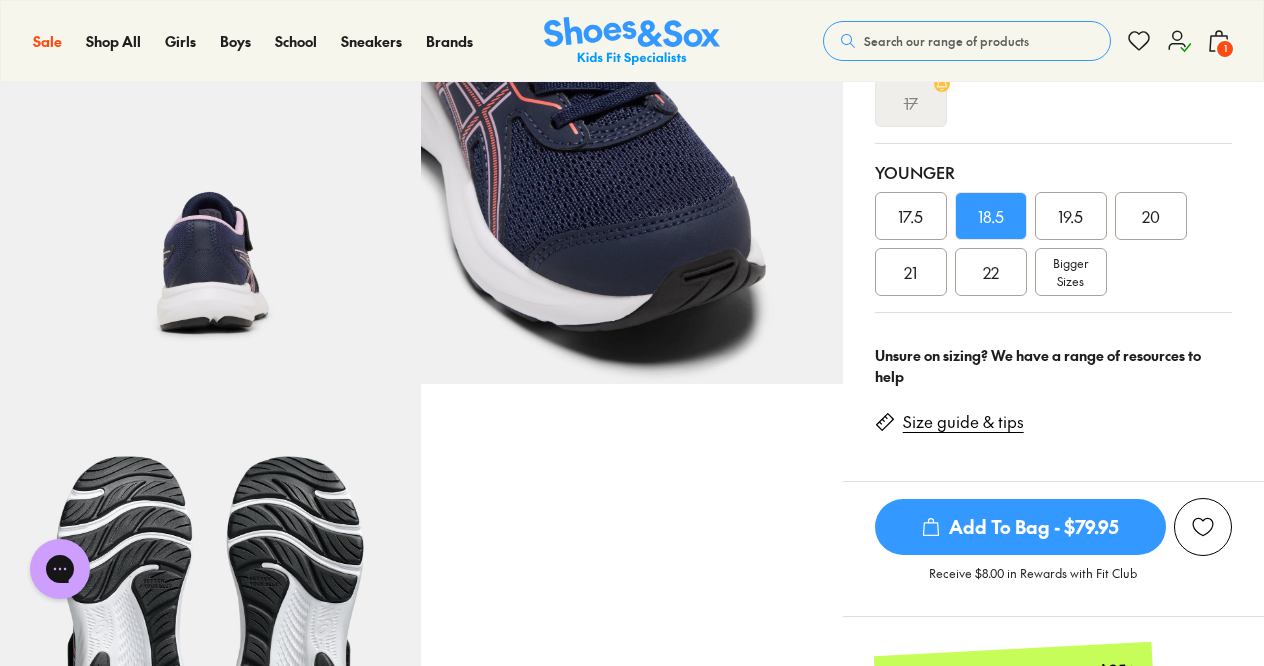 click on "Size guide & tips" at bounding box center [963, 422] 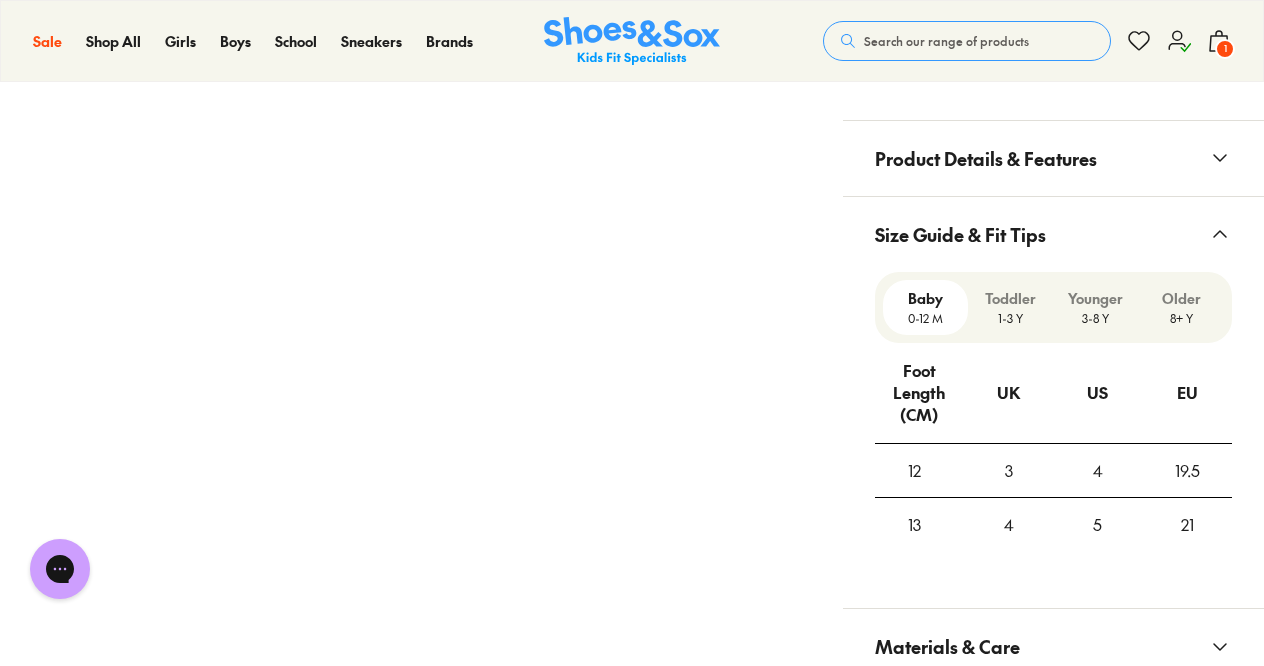 scroll, scrollTop: 1680, scrollLeft: 0, axis: vertical 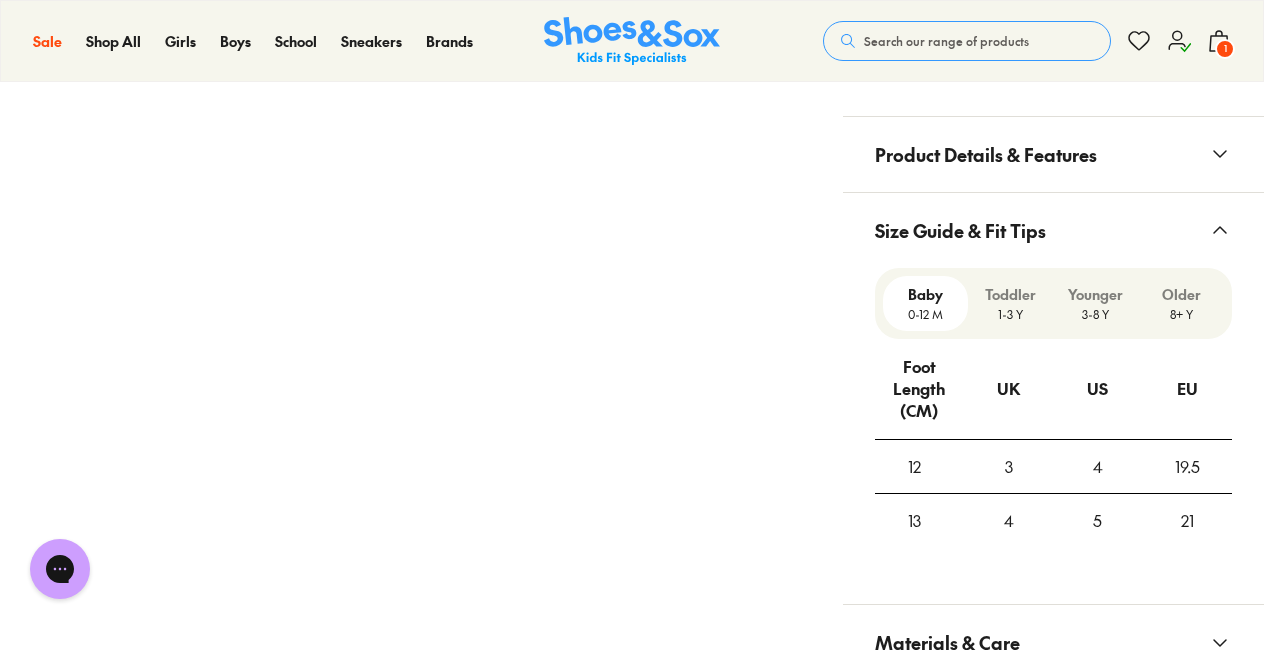 click on "Younger" at bounding box center (1095, 294) 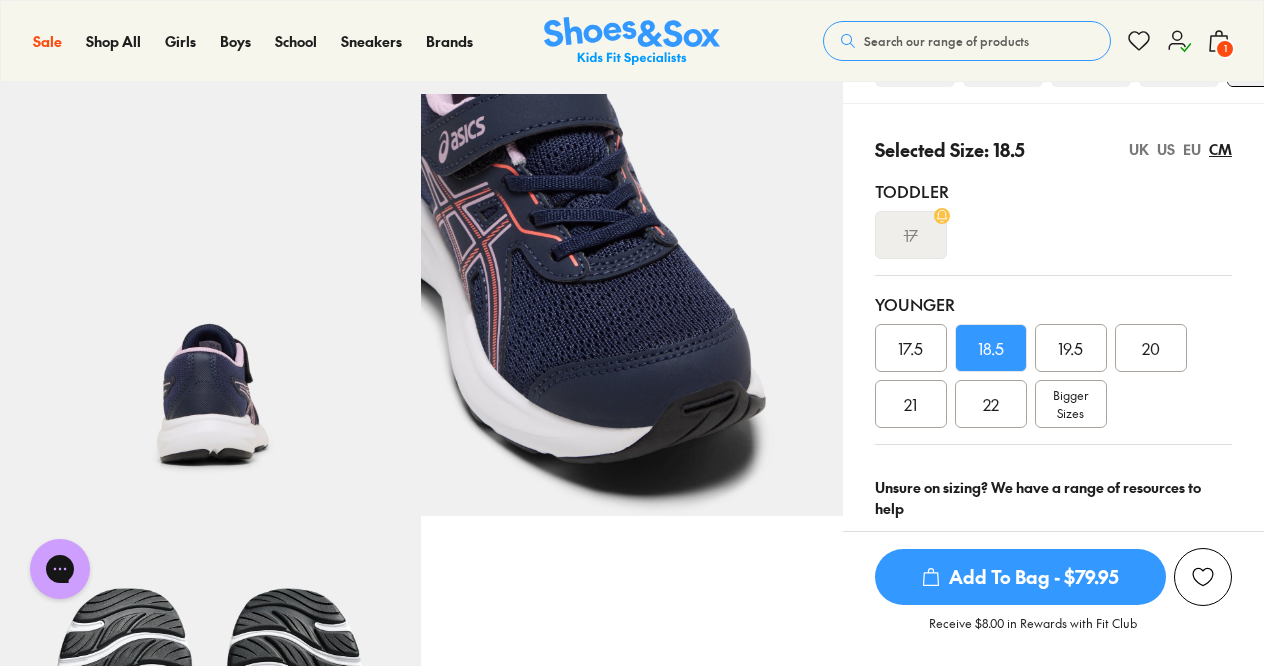 scroll, scrollTop: 450, scrollLeft: 0, axis: vertical 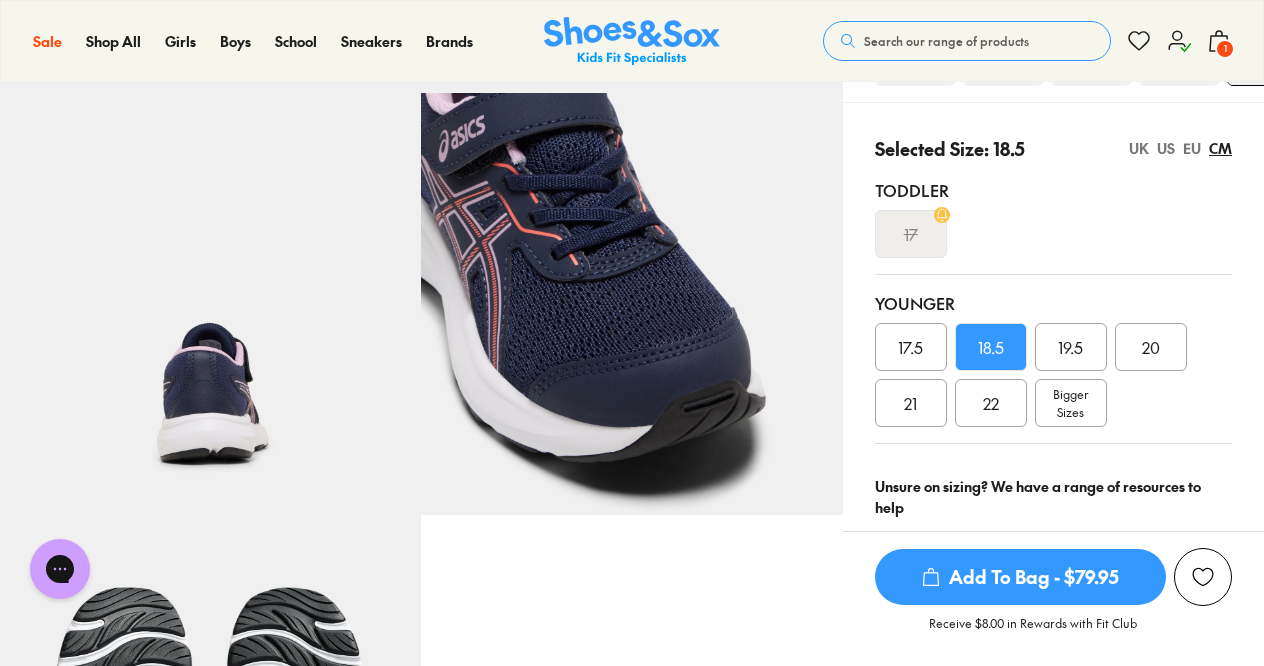 click on "UK" at bounding box center [1139, 148] 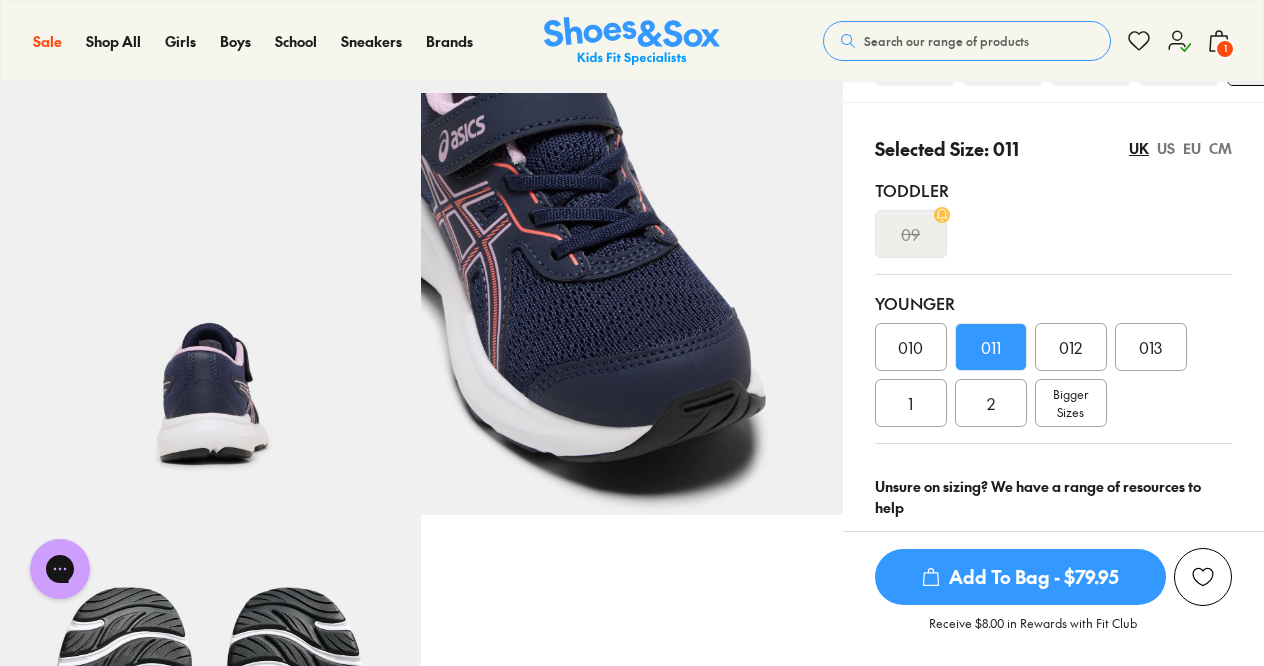 click on "US" at bounding box center (1166, 148) 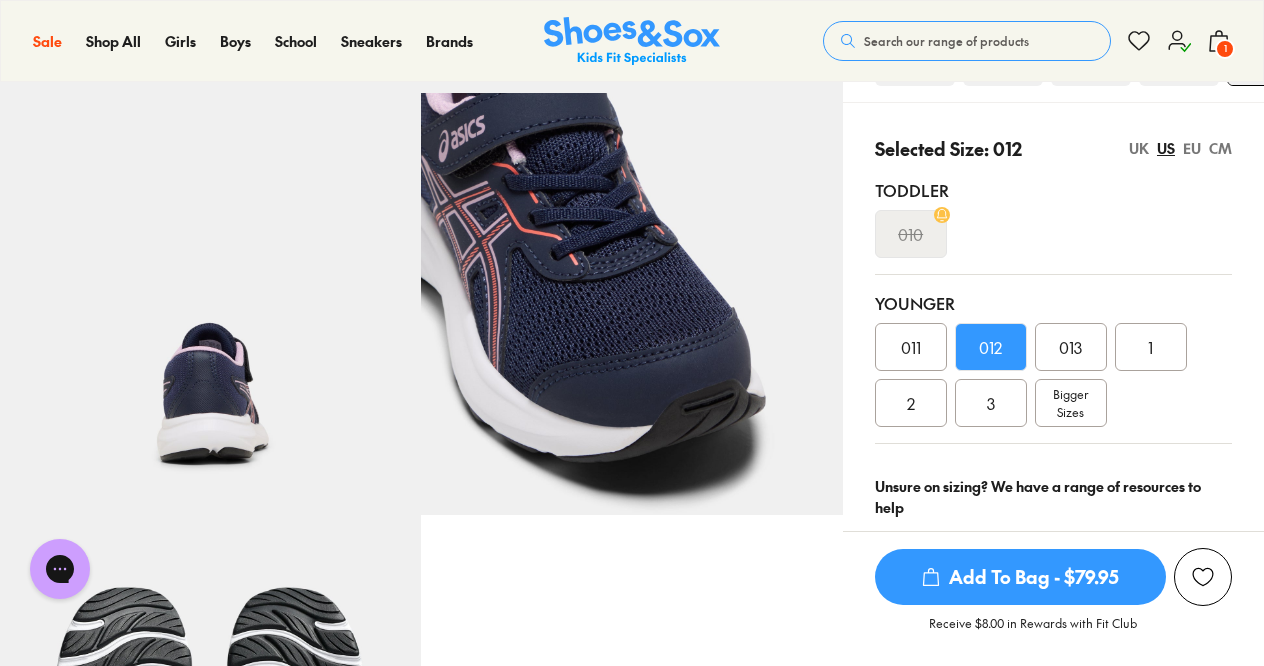click on "UK" at bounding box center (1139, 148) 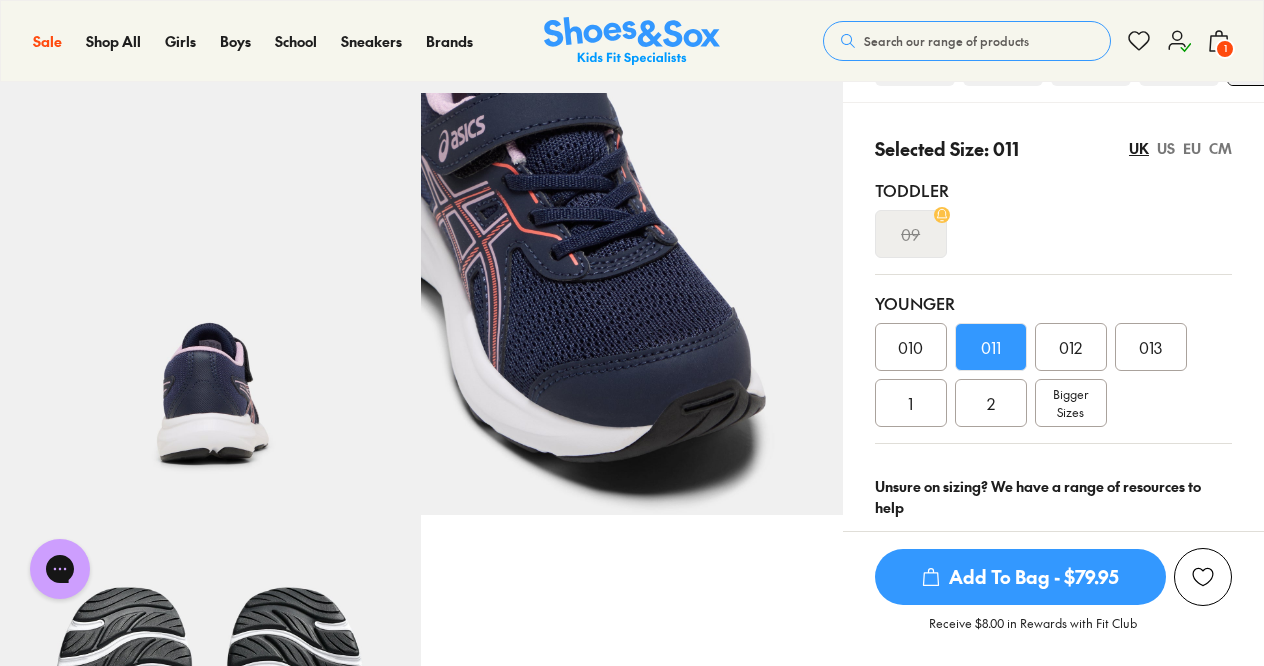 click on "EU" at bounding box center (1192, 148) 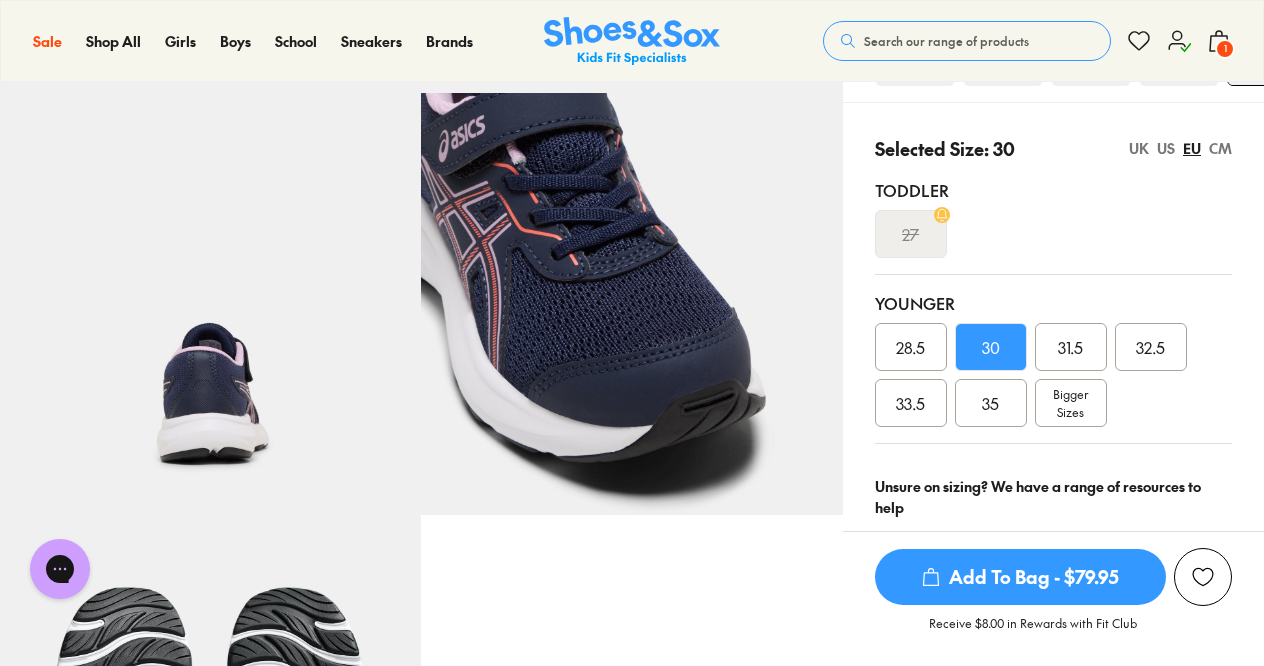 click on "CM" at bounding box center [1220, 148] 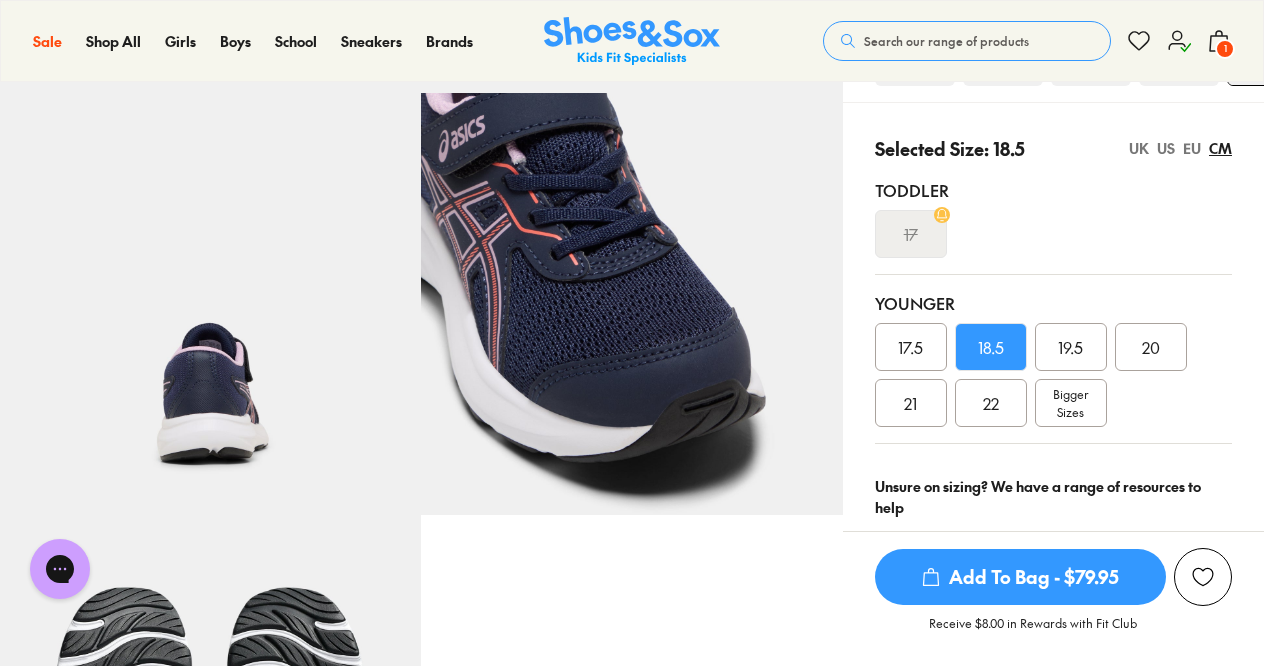 click on "EU" at bounding box center [1192, 148] 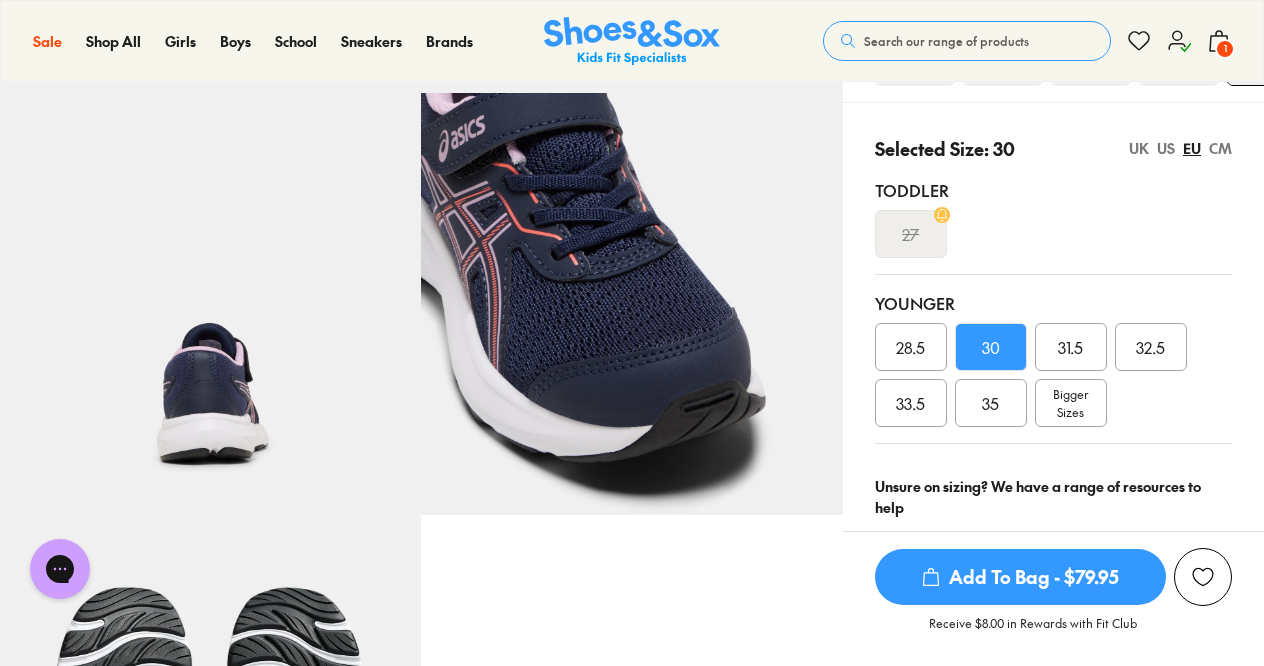 click on "UK" at bounding box center [1139, 148] 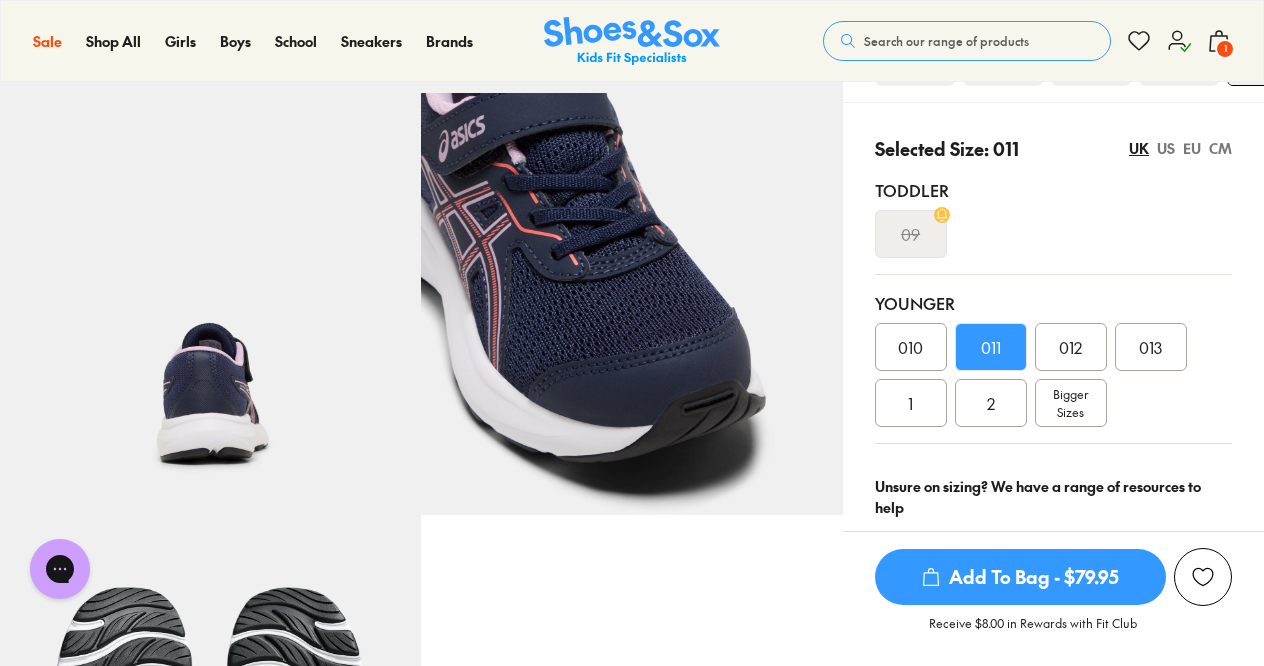 click on "US" at bounding box center [1166, 148] 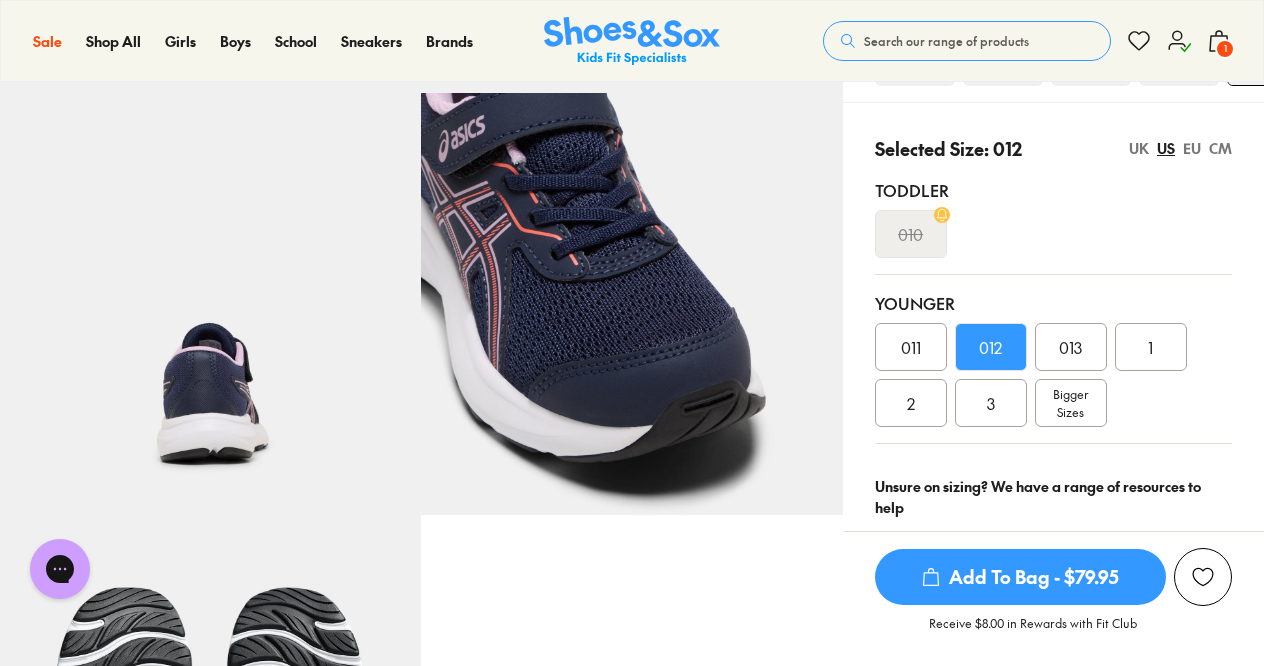 click on "CM" at bounding box center [1220, 148] 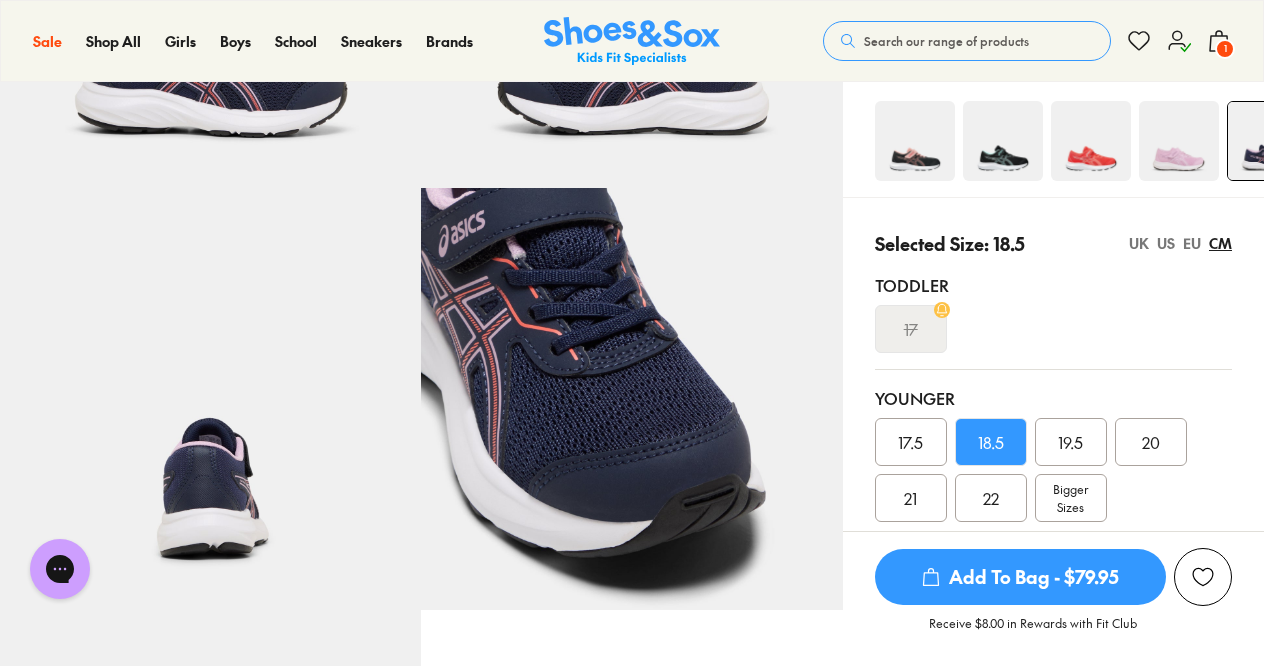 scroll, scrollTop: 356, scrollLeft: 0, axis: vertical 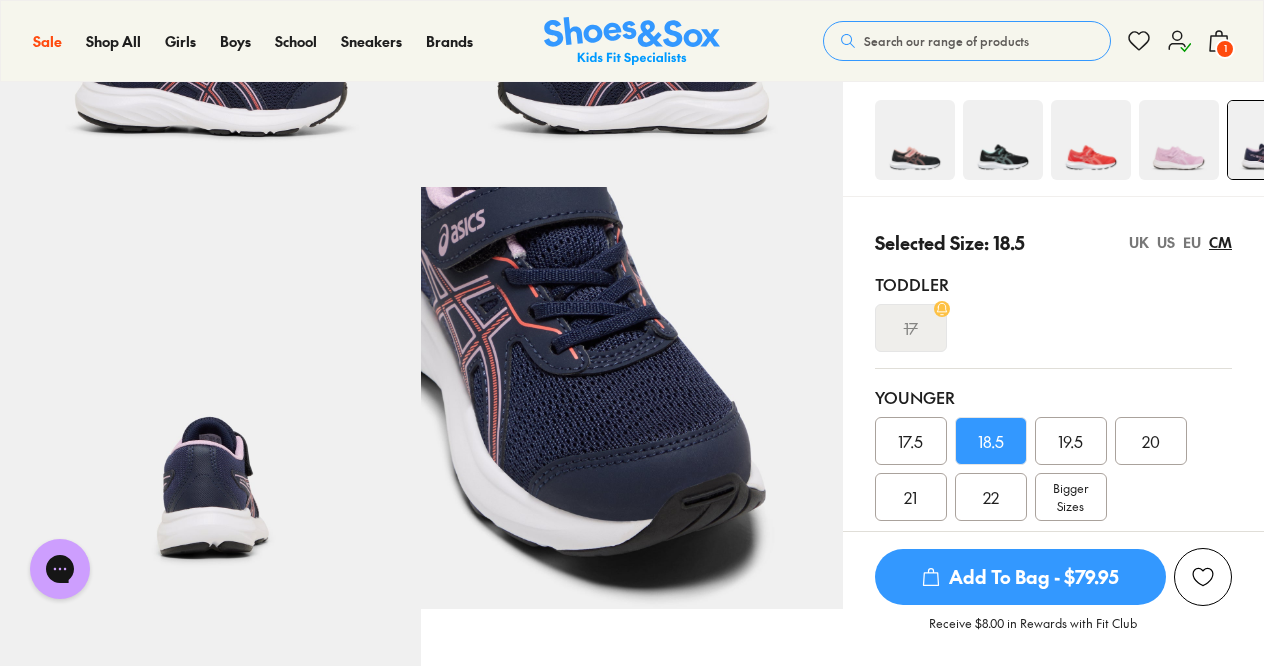 drag, startPoint x: 1187, startPoint y: 241, endPoint x: 1228, endPoint y: 304, distance: 75.16648 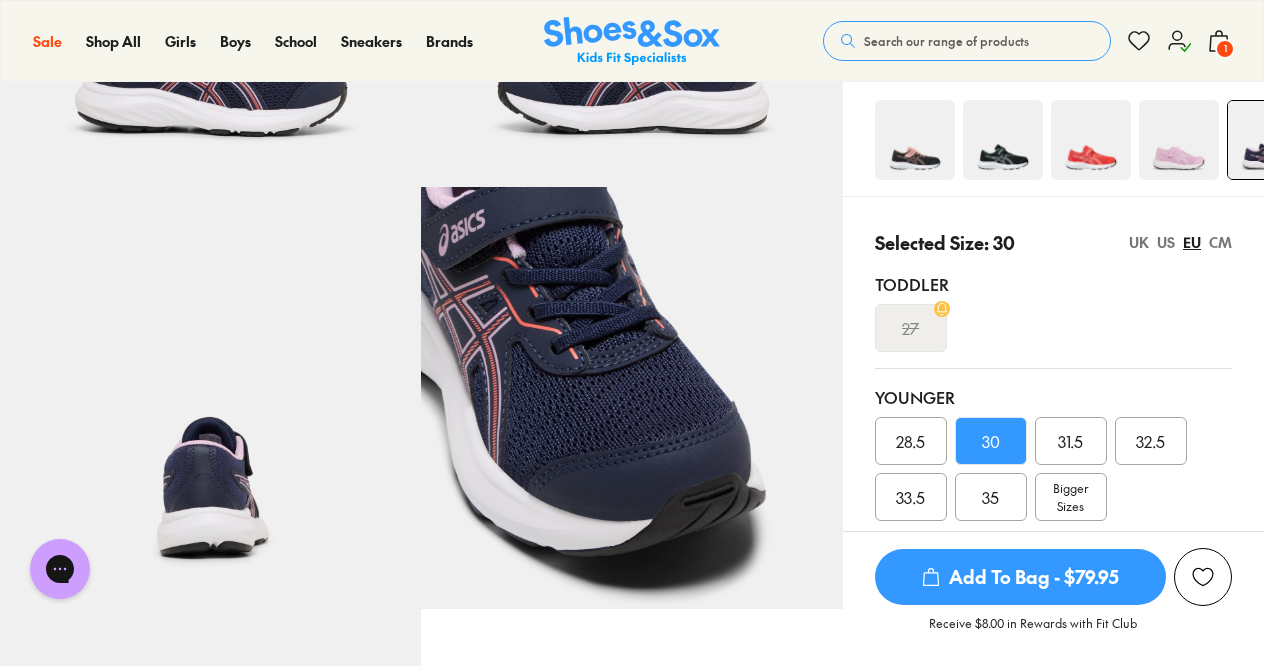 drag, startPoint x: 1043, startPoint y: 586, endPoint x: 878, endPoint y: 584, distance: 165.01212 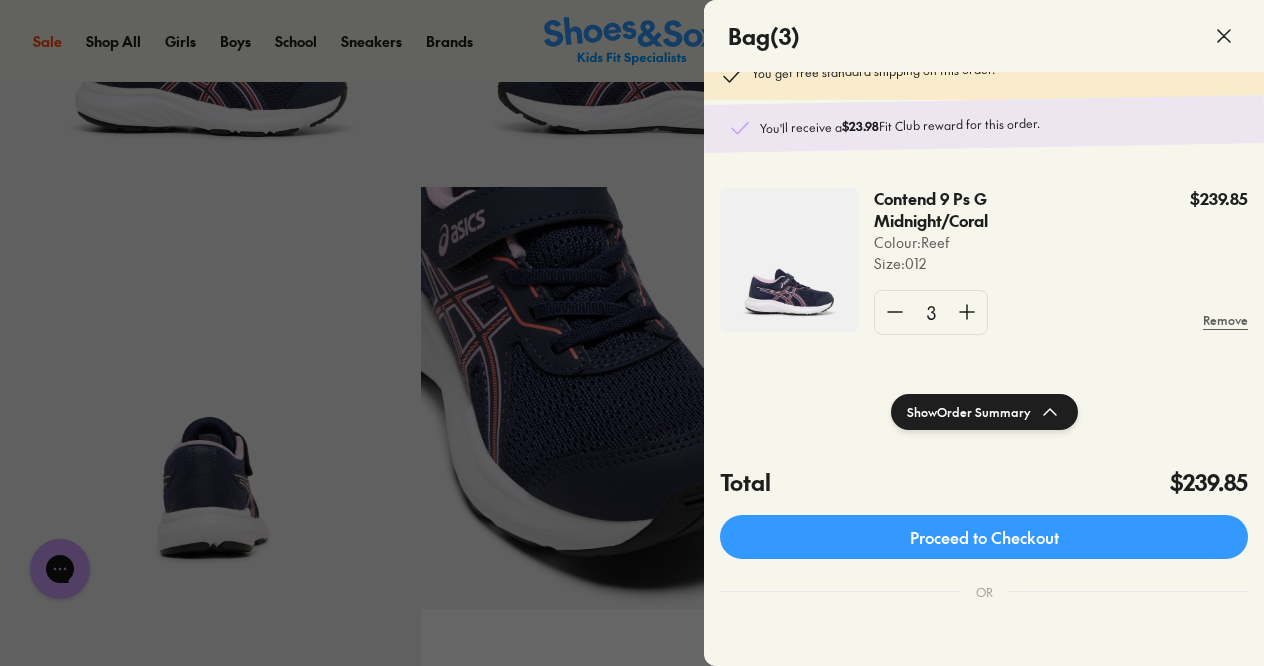 scroll, scrollTop: 32, scrollLeft: 0, axis: vertical 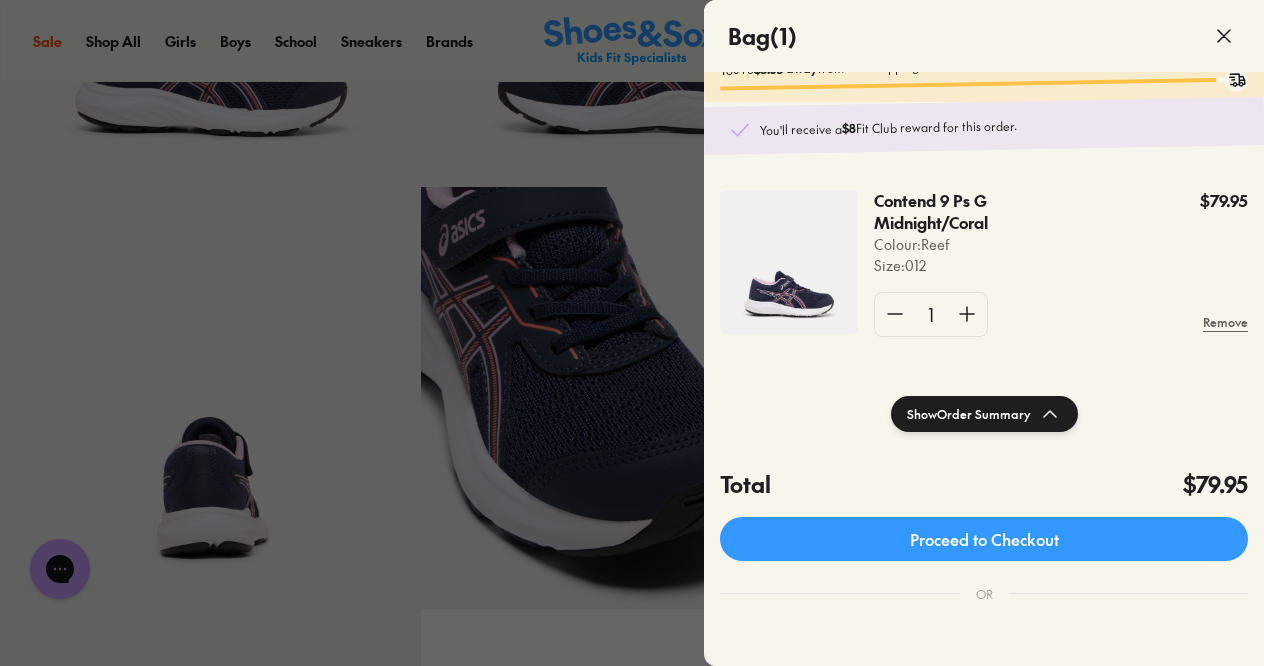 click 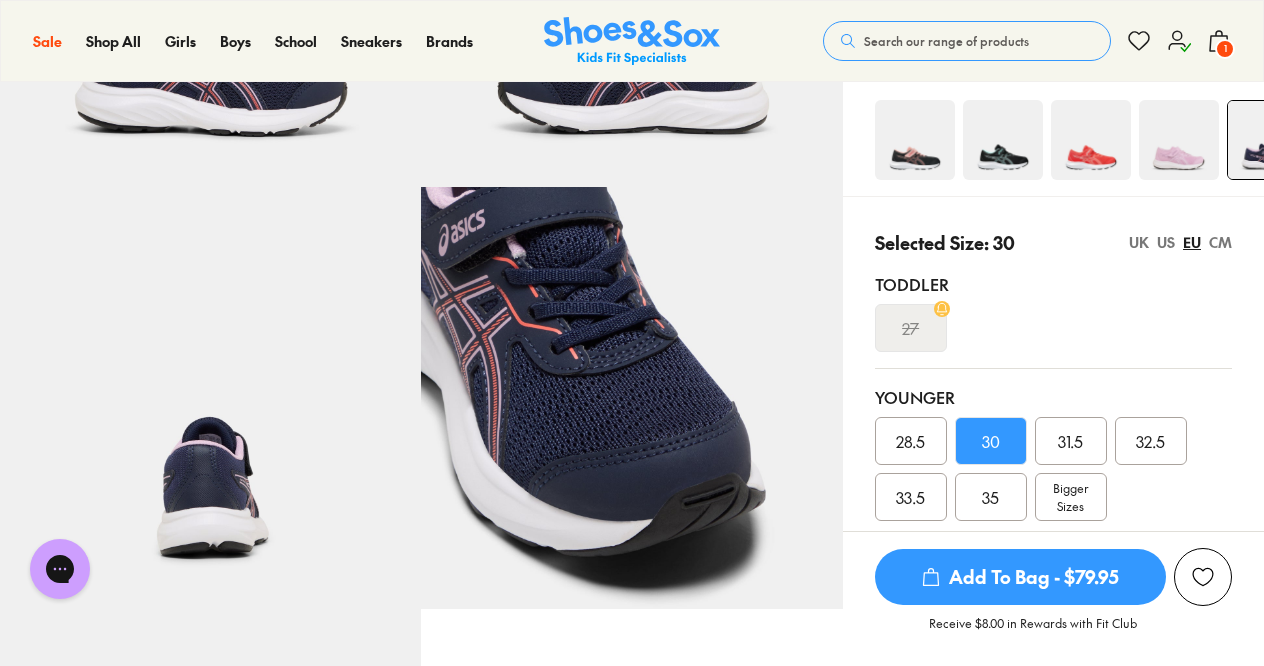 click on "31.5" at bounding box center [1070, 441] 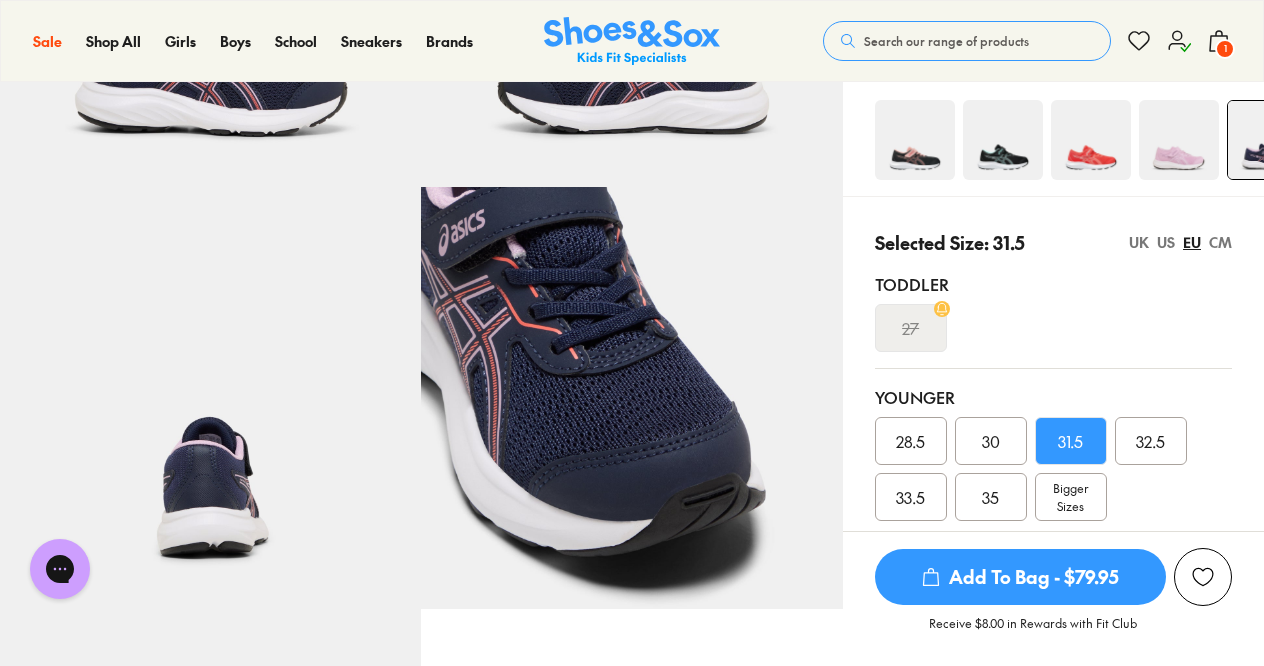 click on "US" at bounding box center [1166, 242] 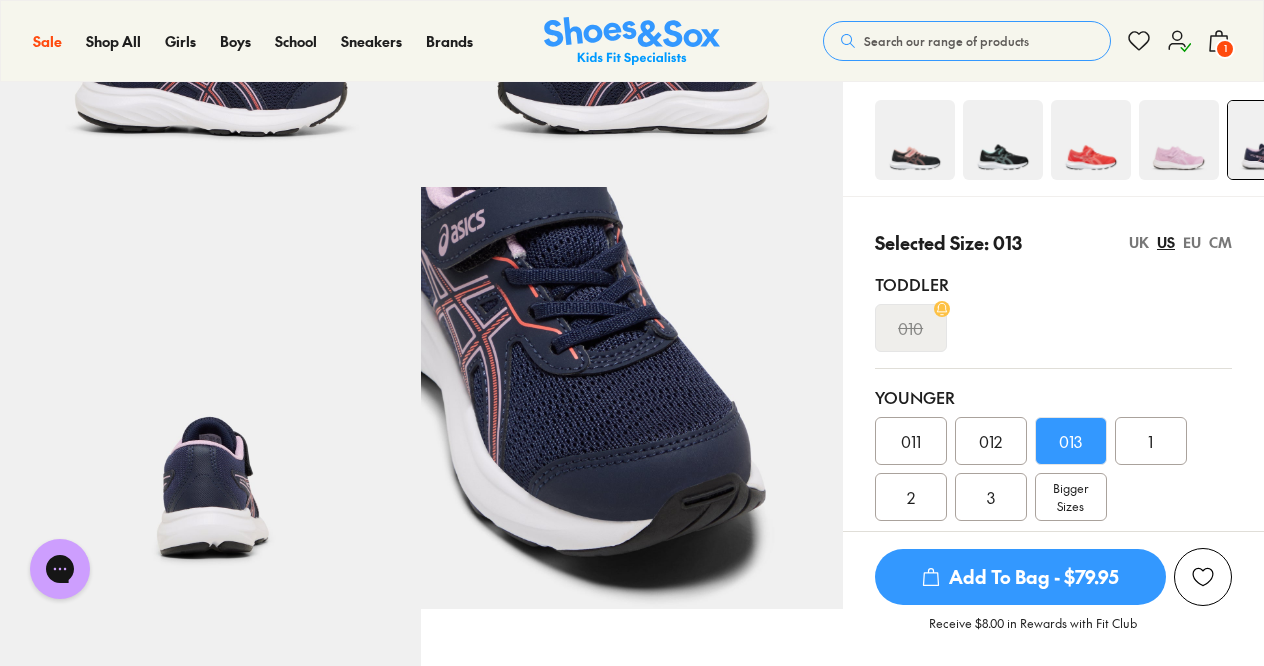 click on "CM" at bounding box center [1220, 242] 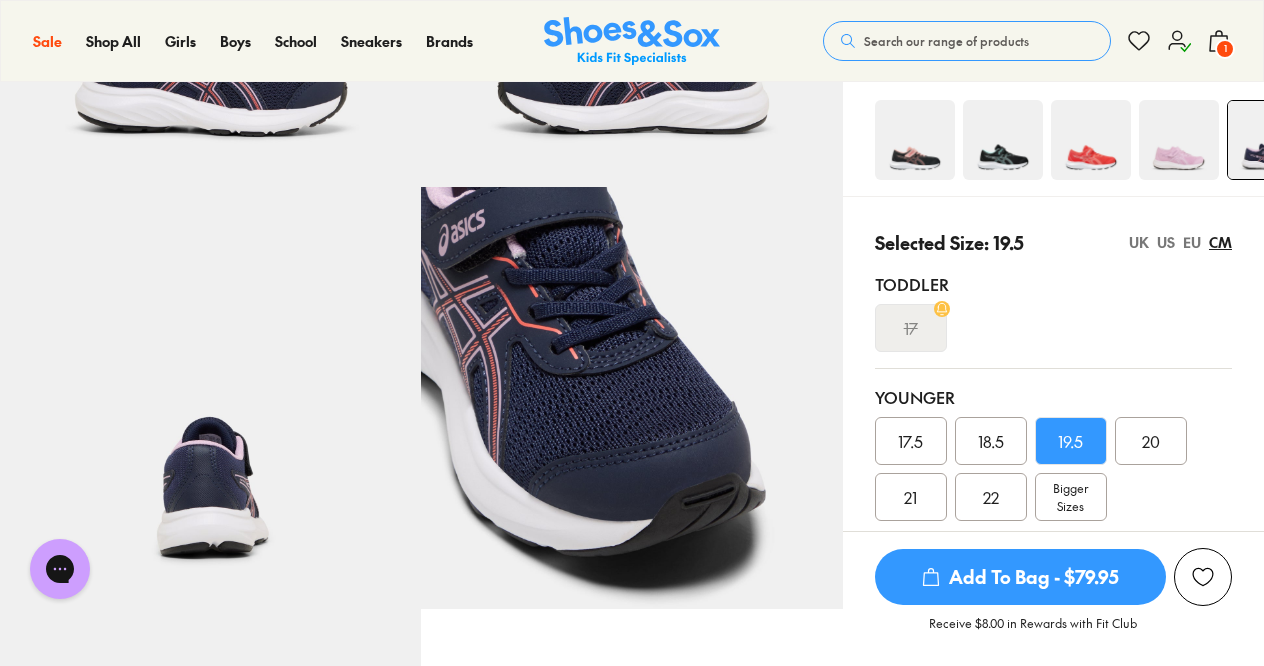 click on "Add To Bag - $79.95" at bounding box center (1020, 577) 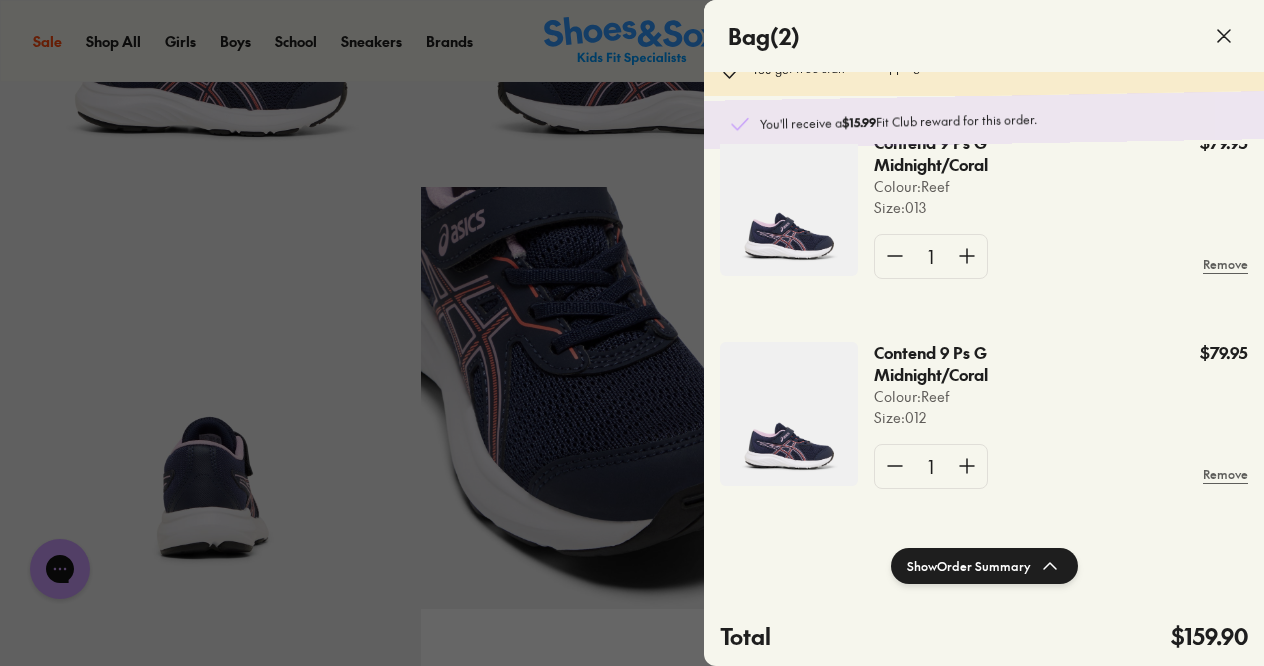 scroll, scrollTop: 0, scrollLeft: 0, axis: both 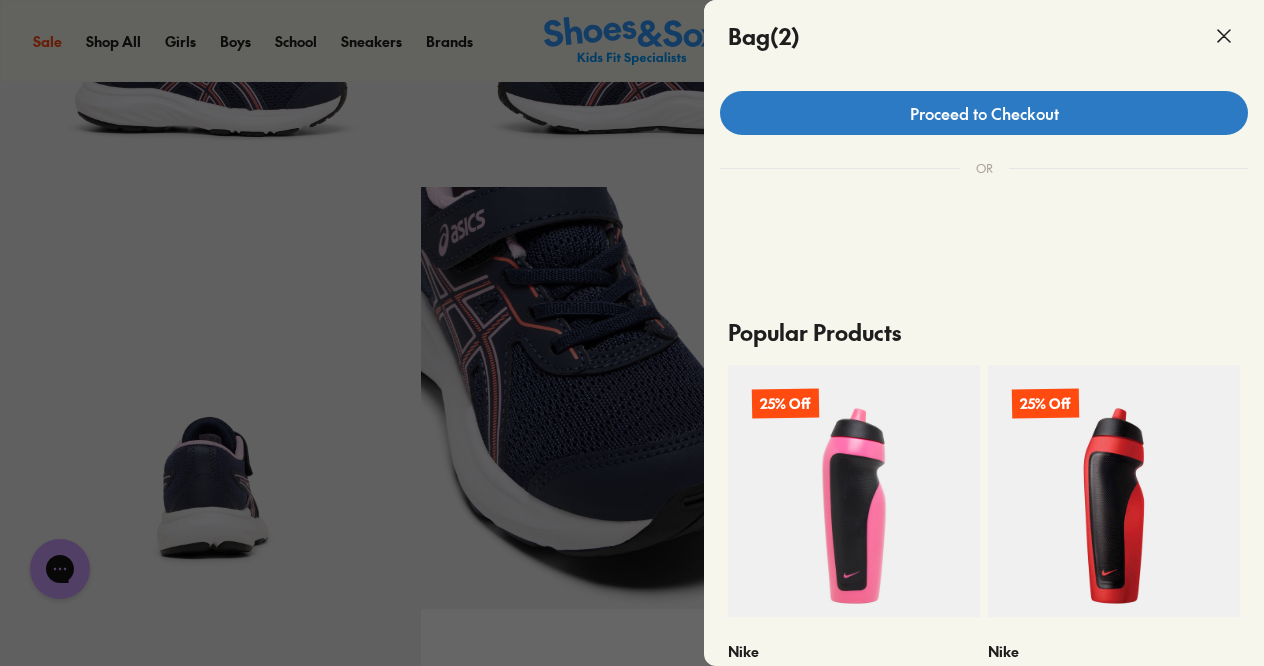 click on "Proceed to Checkout" 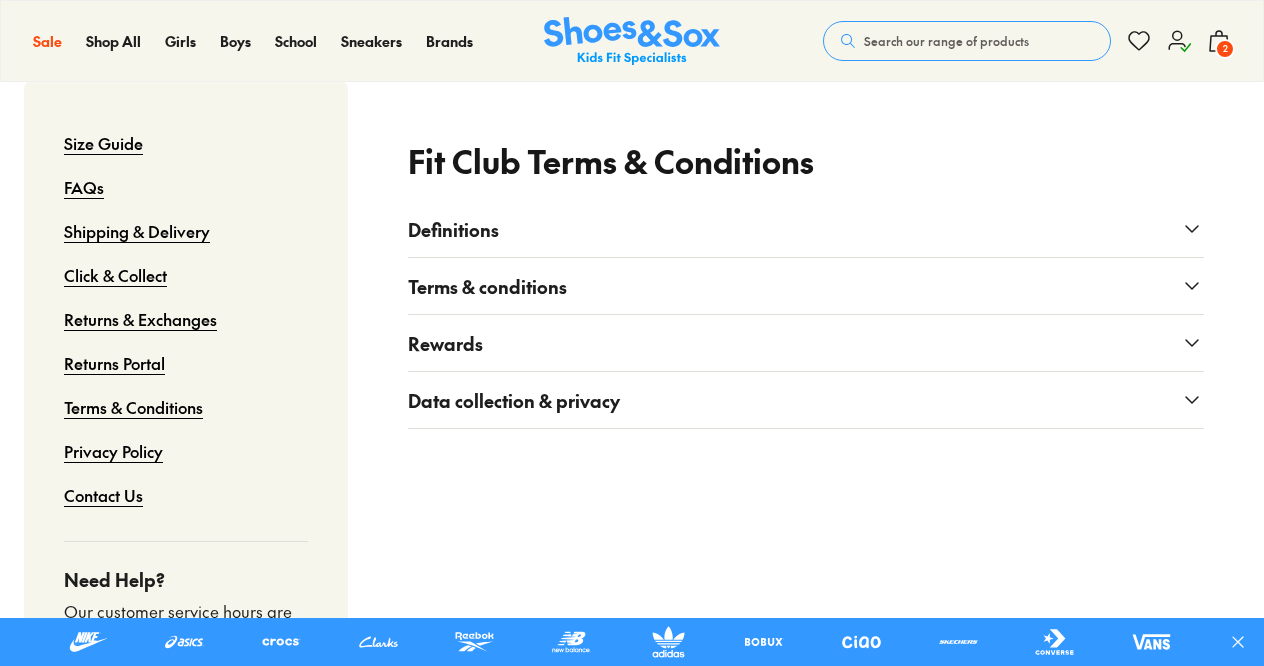 scroll, scrollTop: 223, scrollLeft: 0, axis: vertical 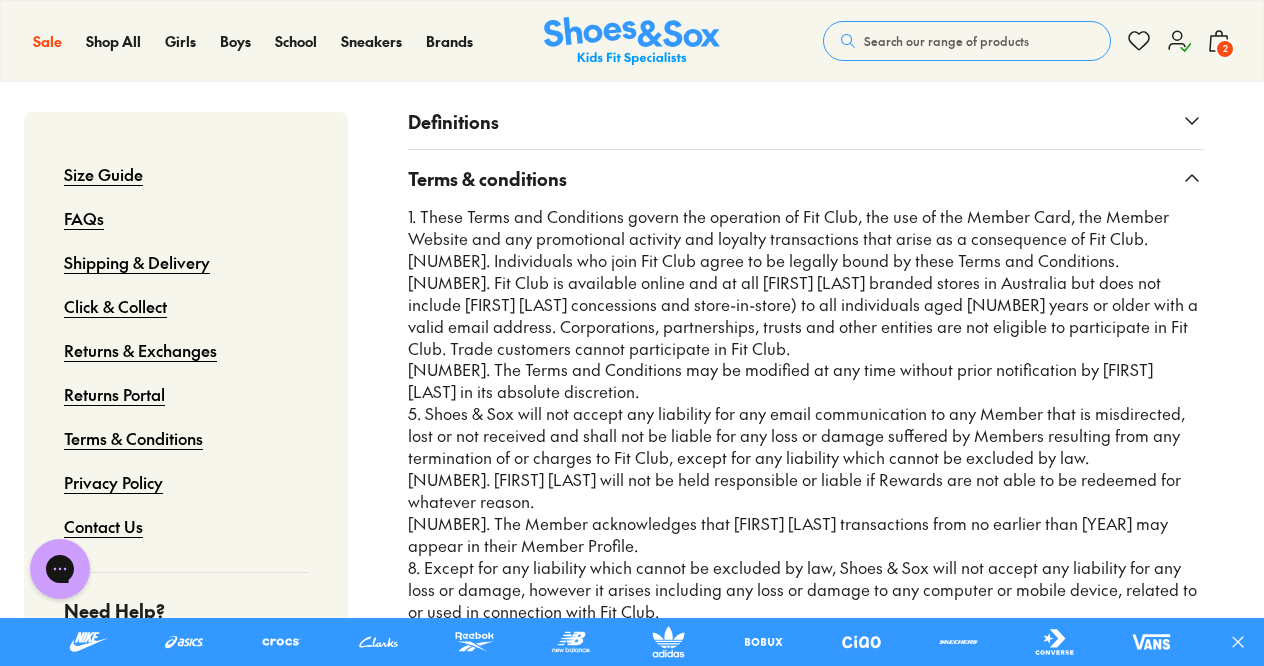 click on "Definitions" at bounding box center [806, 121] 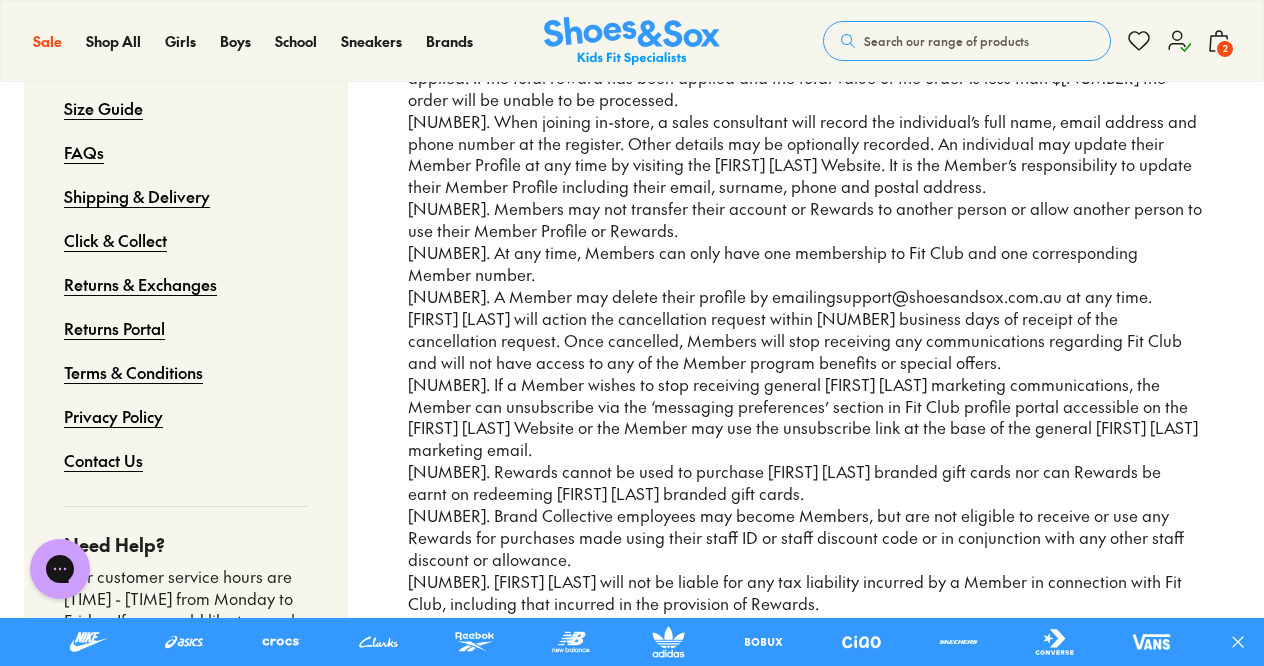 scroll, scrollTop: 2808, scrollLeft: 0, axis: vertical 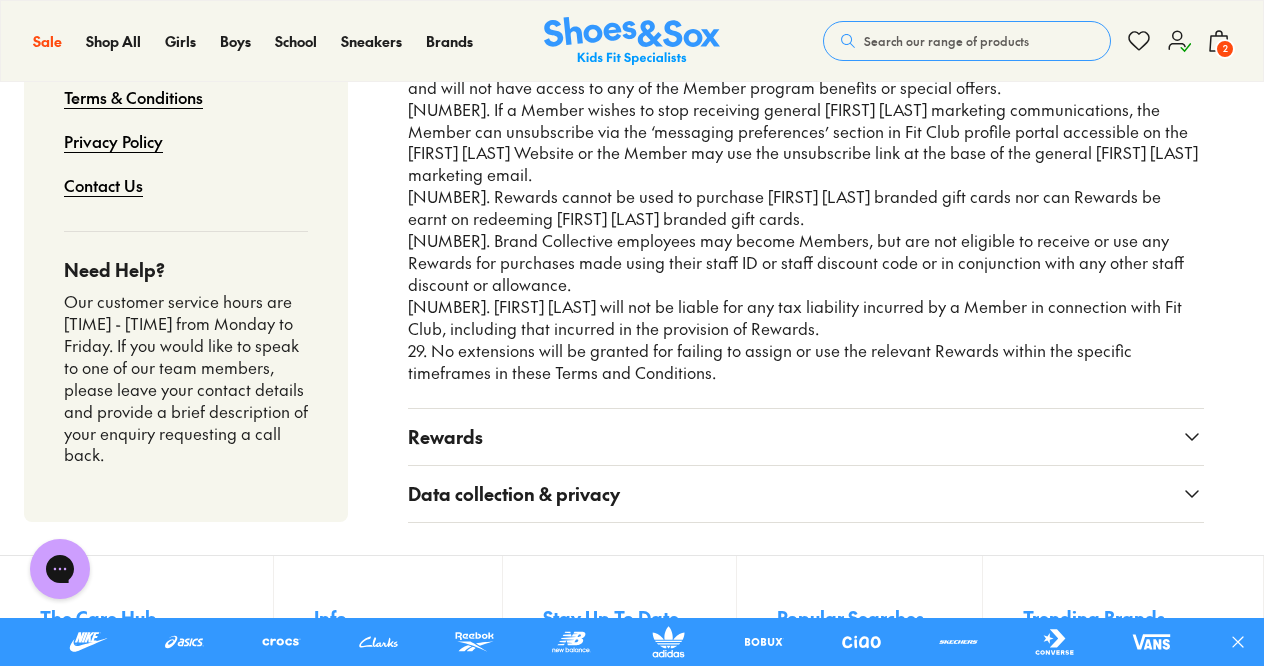 click on "Rewards" at bounding box center [806, 437] 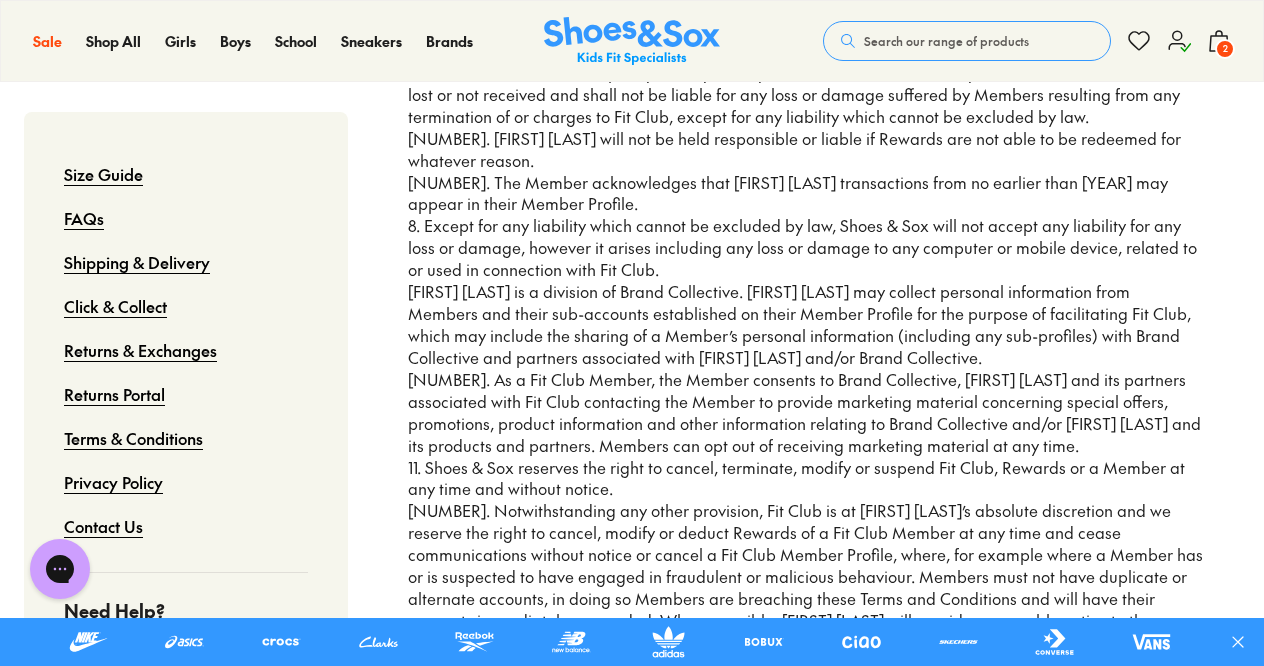 scroll, scrollTop: 0, scrollLeft: 0, axis: both 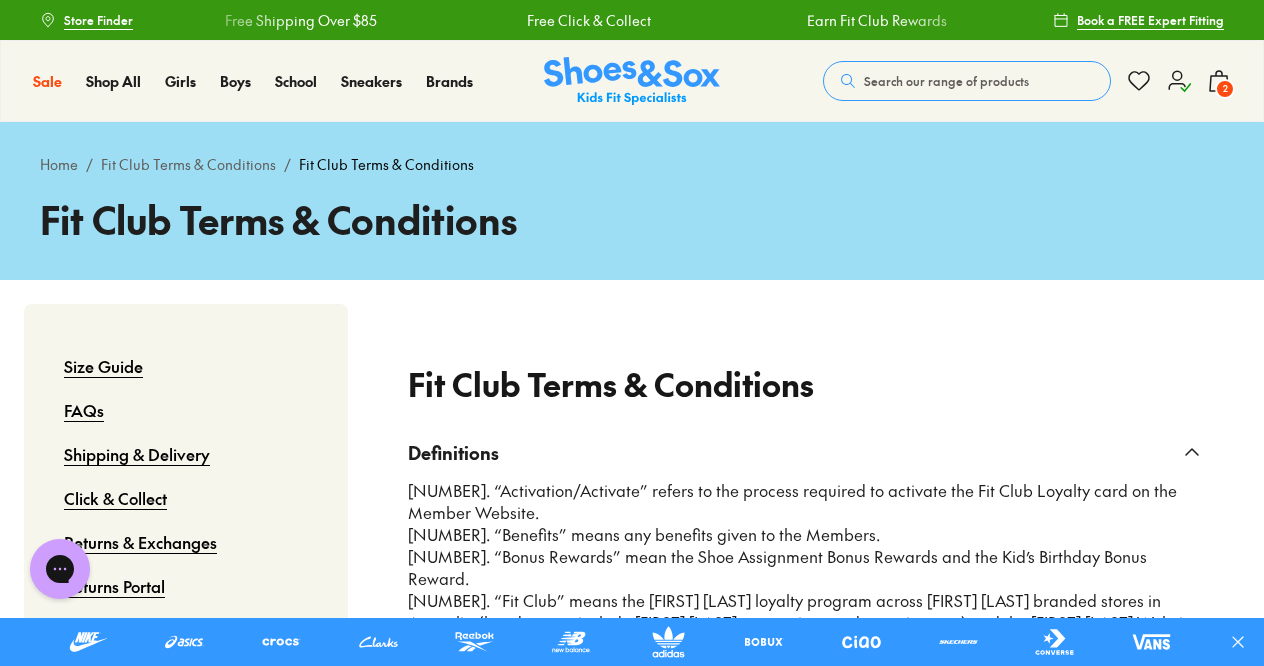 click on "2" at bounding box center [1225, 89] 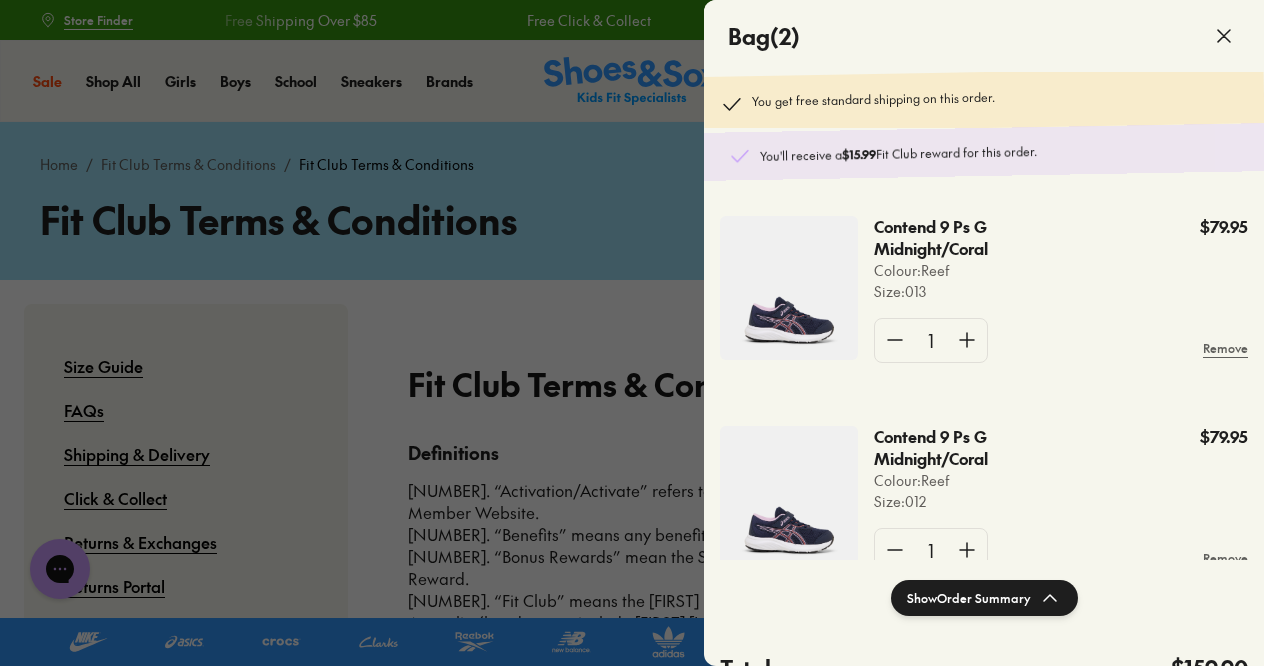 scroll, scrollTop: 60, scrollLeft: 0, axis: vertical 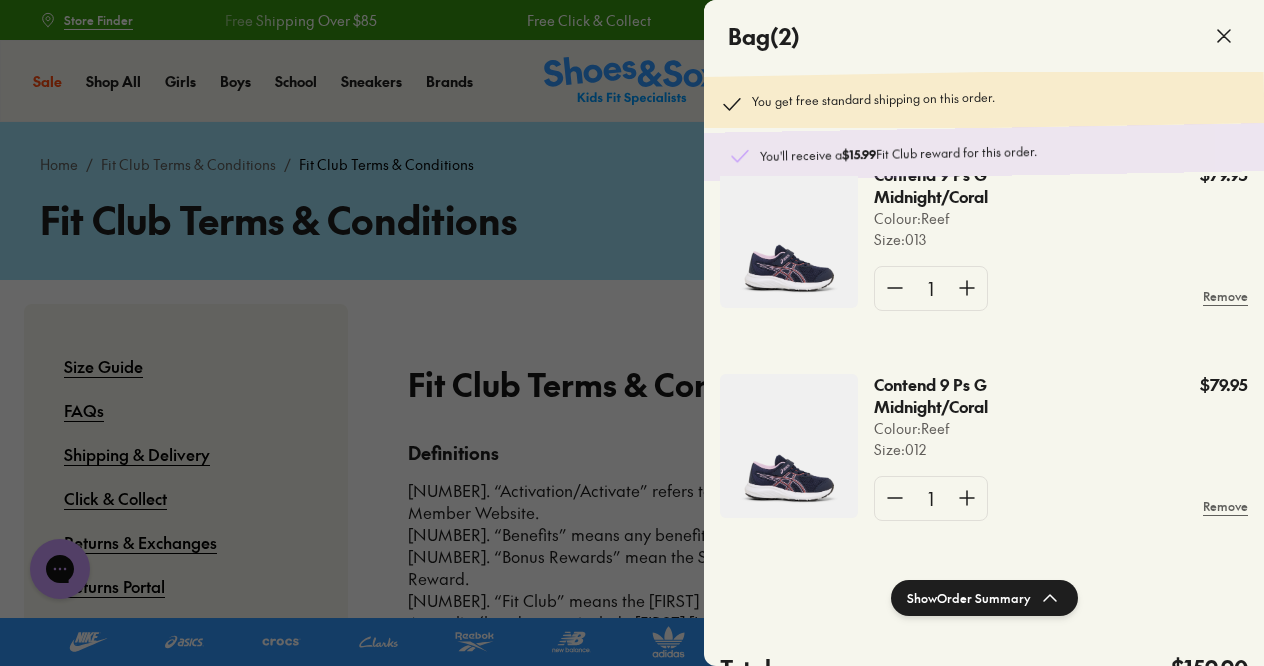 click on "Show  Order Summary" 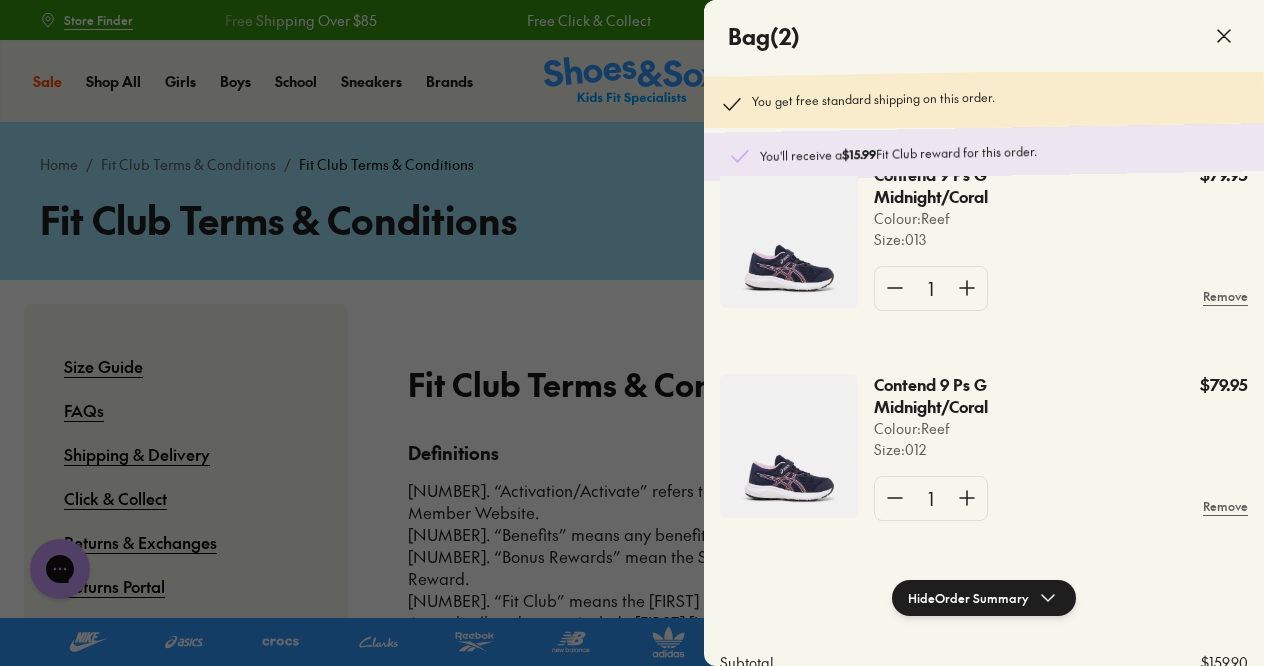 click on "Hide  Order Summary" 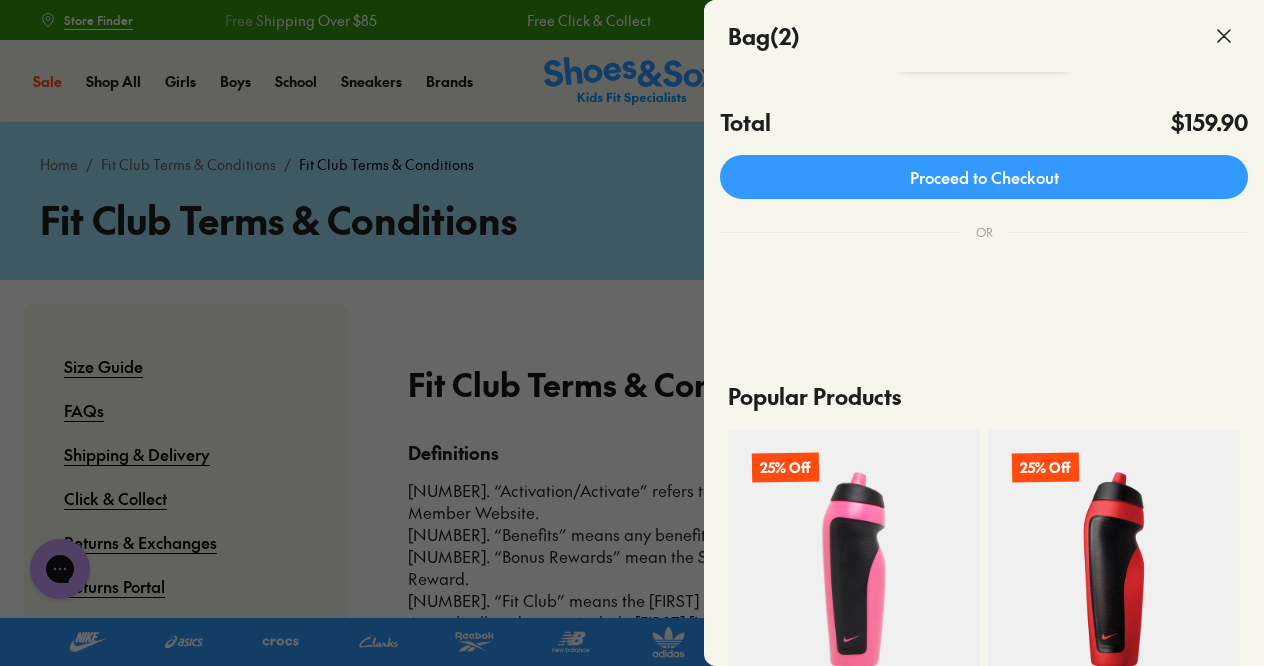 scroll, scrollTop: 545, scrollLeft: 0, axis: vertical 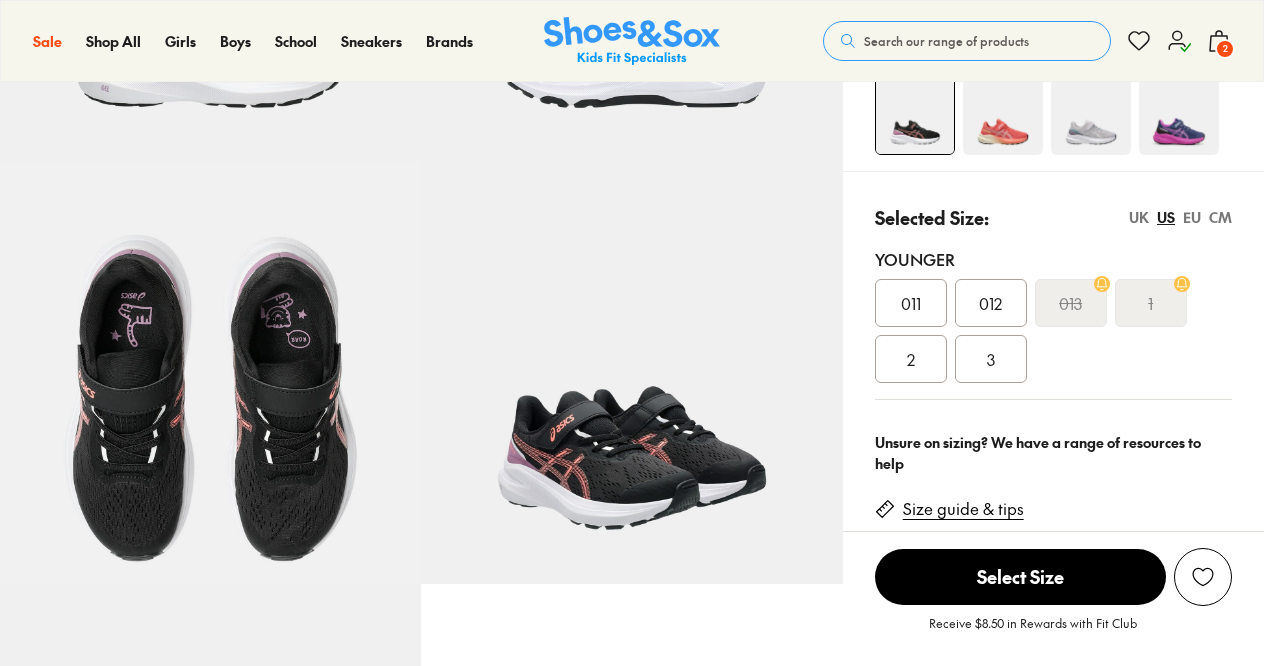 select on "*" 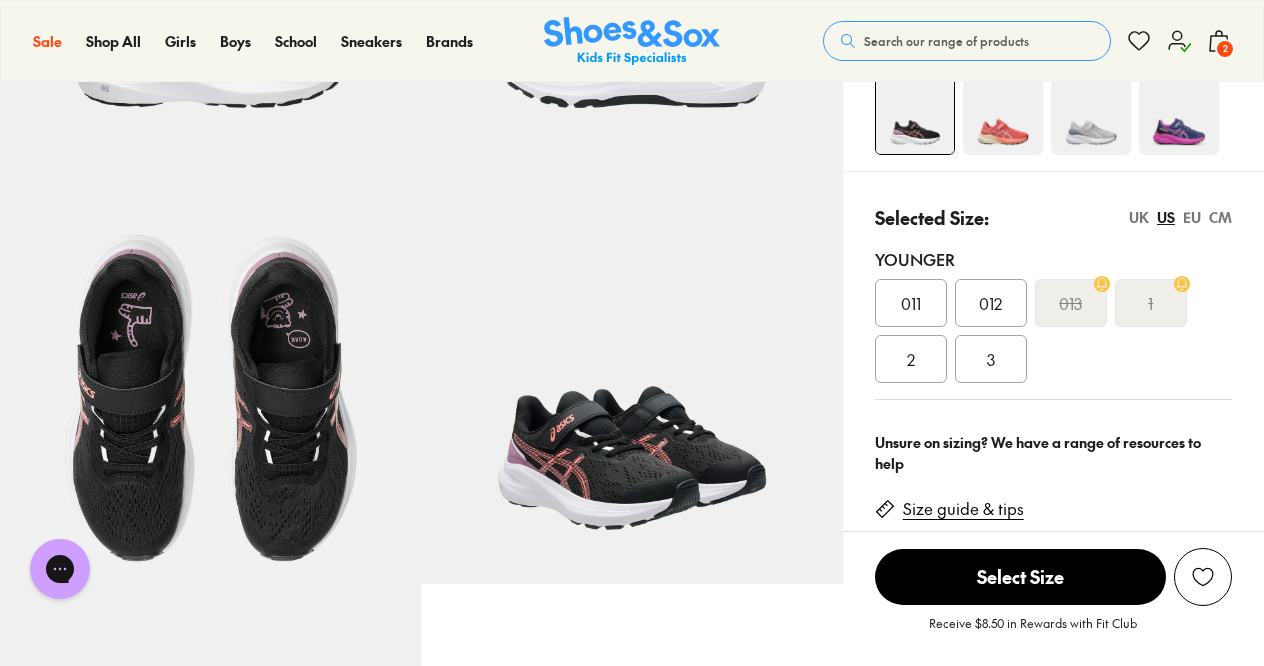 click on "EU" at bounding box center (1192, 217) 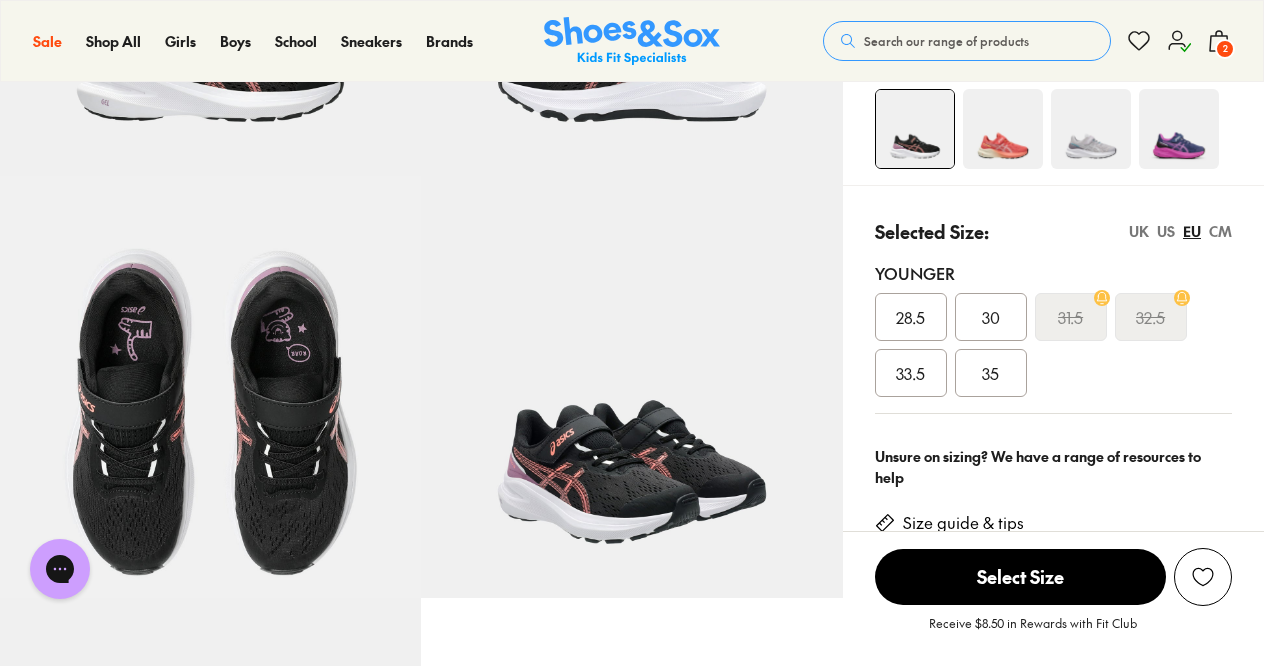 scroll, scrollTop: 370, scrollLeft: 0, axis: vertical 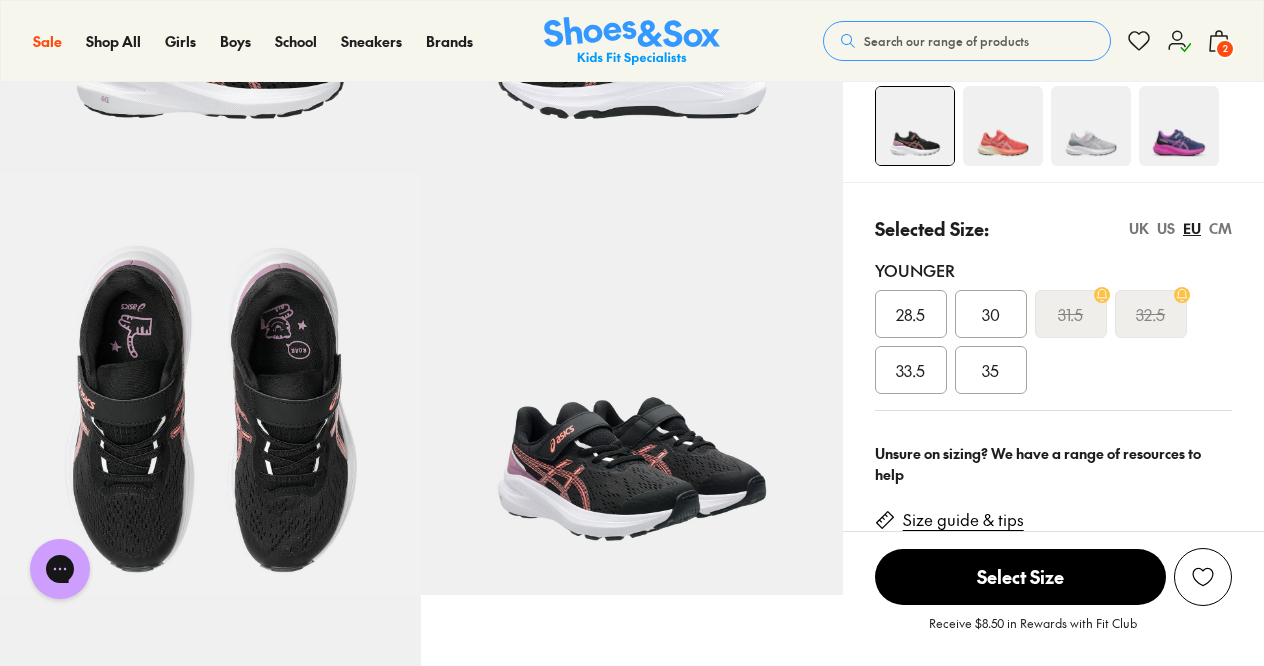 click on "30" at bounding box center [991, 314] 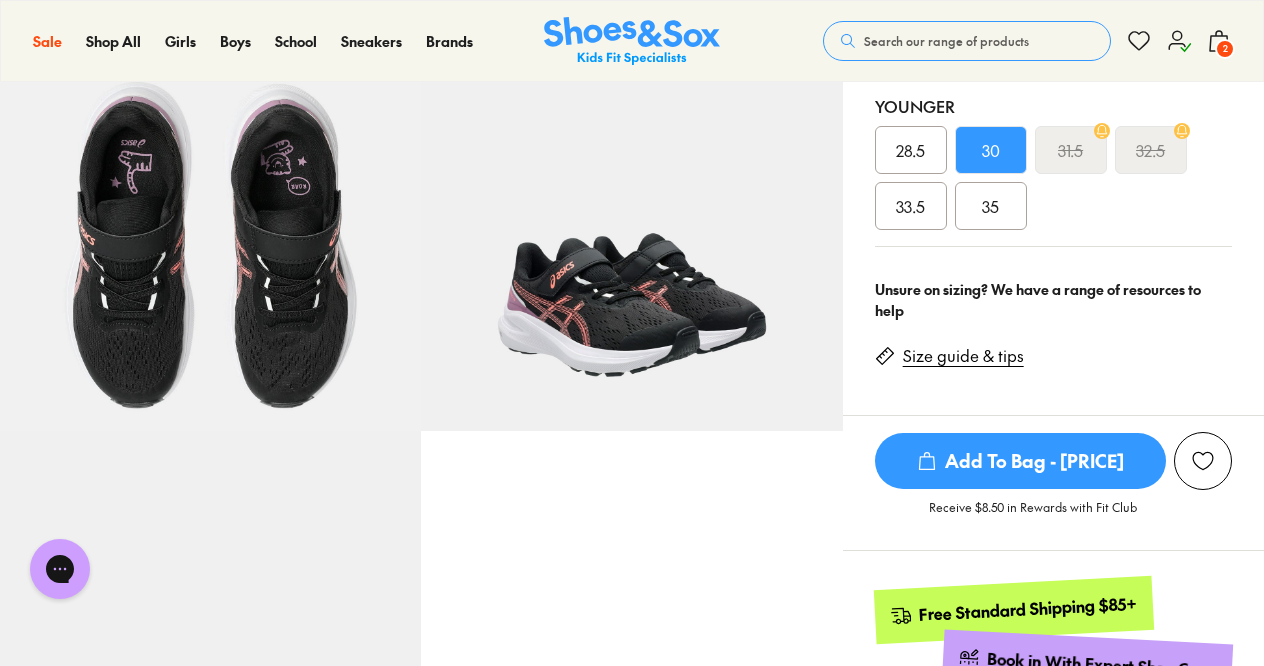 scroll, scrollTop: 539, scrollLeft: 0, axis: vertical 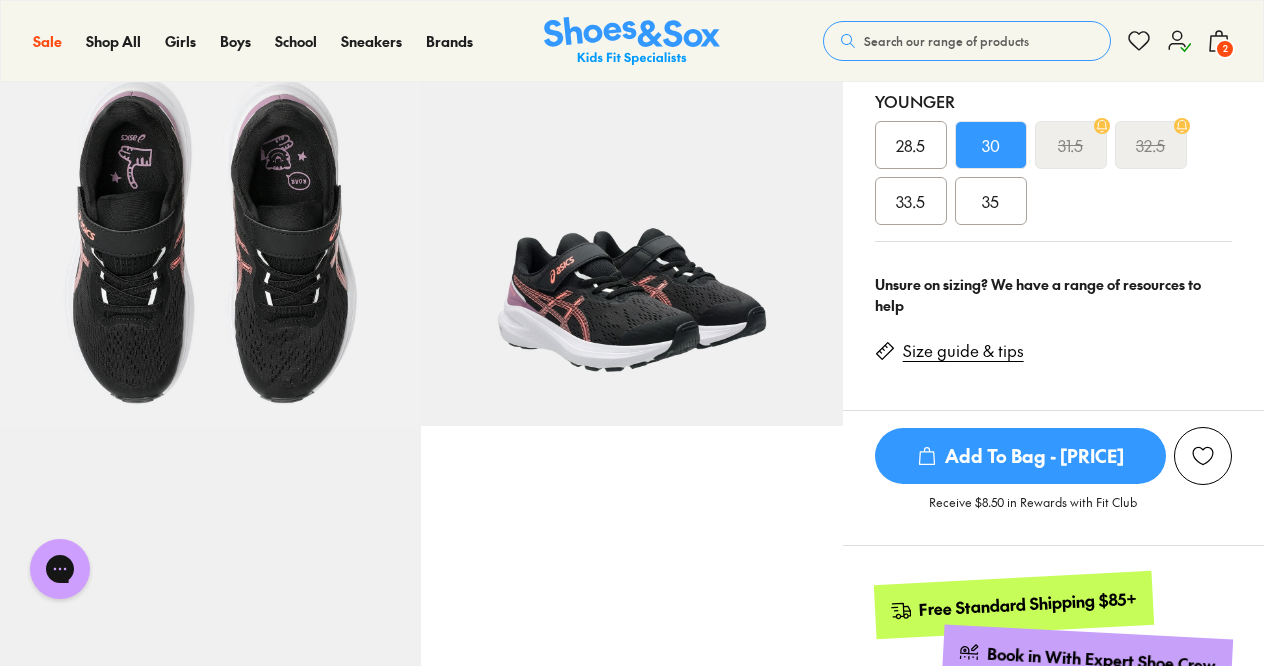 click on "Add To Bag - $85.00" at bounding box center [1020, 456] 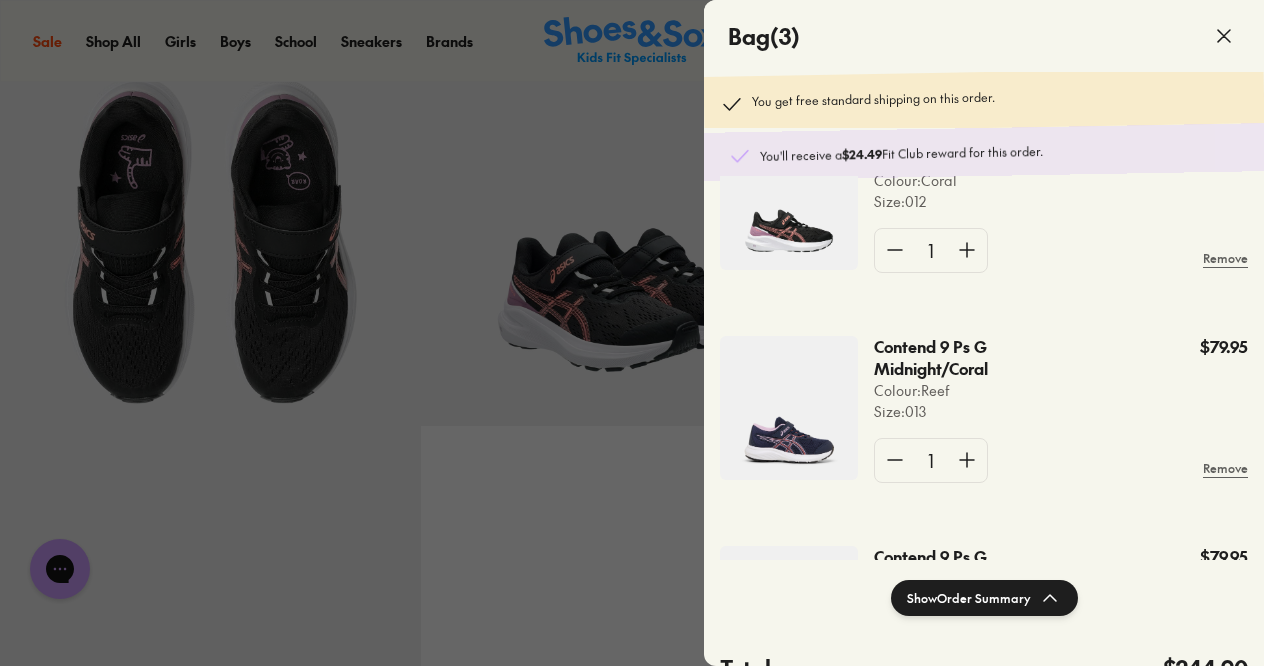 scroll, scrollTop: 0, scrollLeft: 0, axis: both 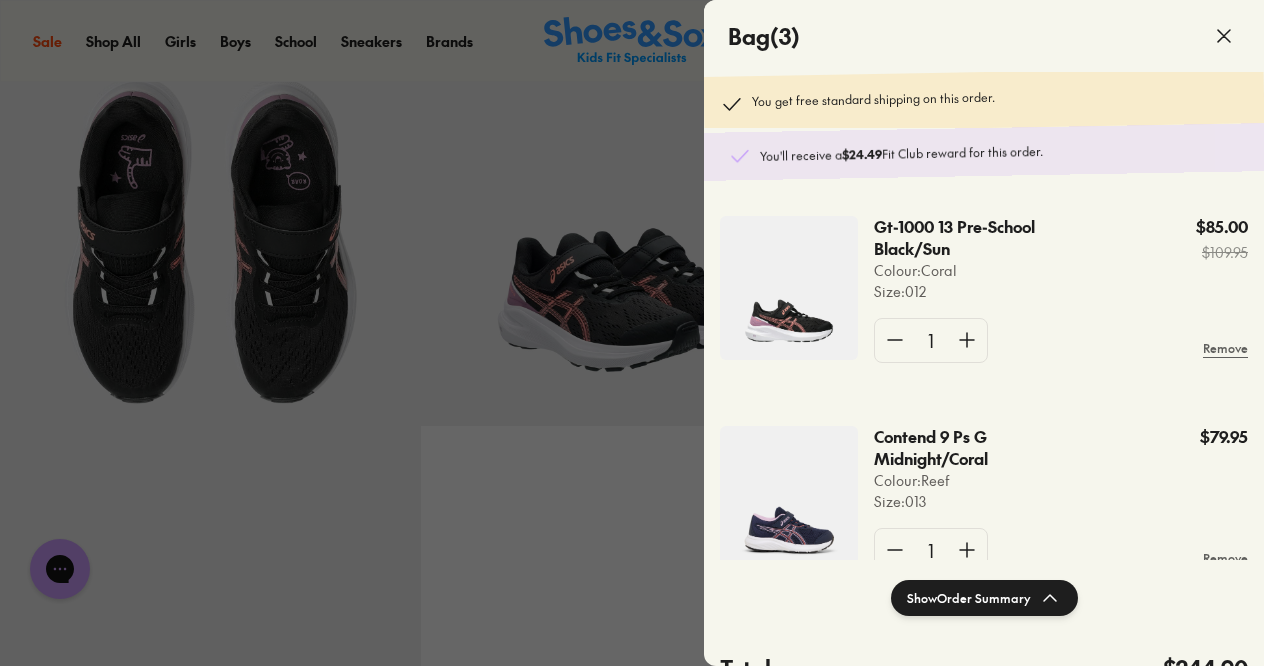 click 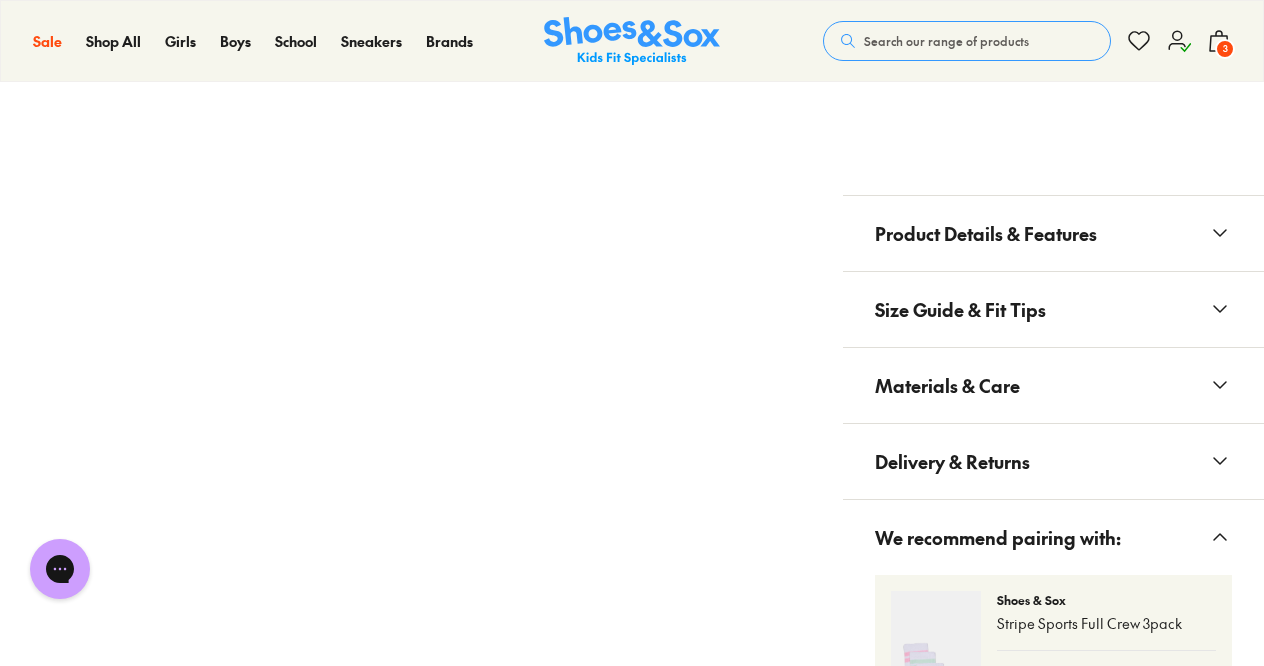 scroll, scrollTop: 1485, scrollLeft: 0, axis: vertical 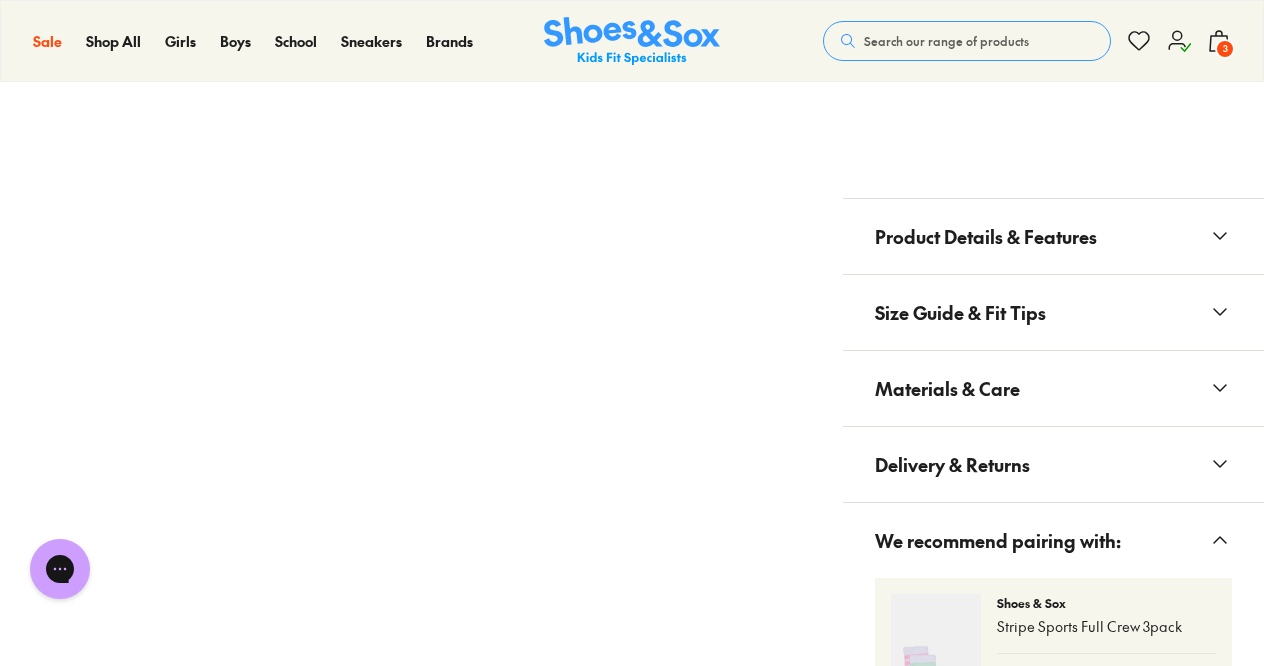 click on "Product Details & Features" at bounding box center [986, 236] 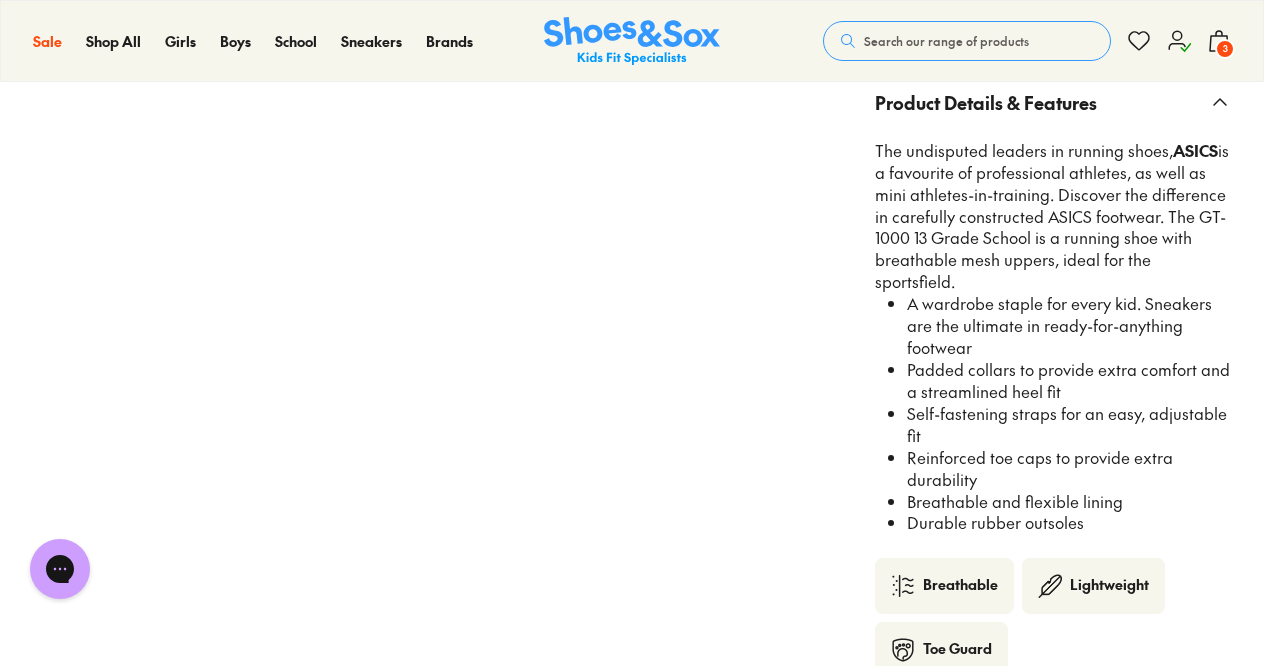 scroll, scrollTop: 1676, scrollLeft: 0, axis: vertical 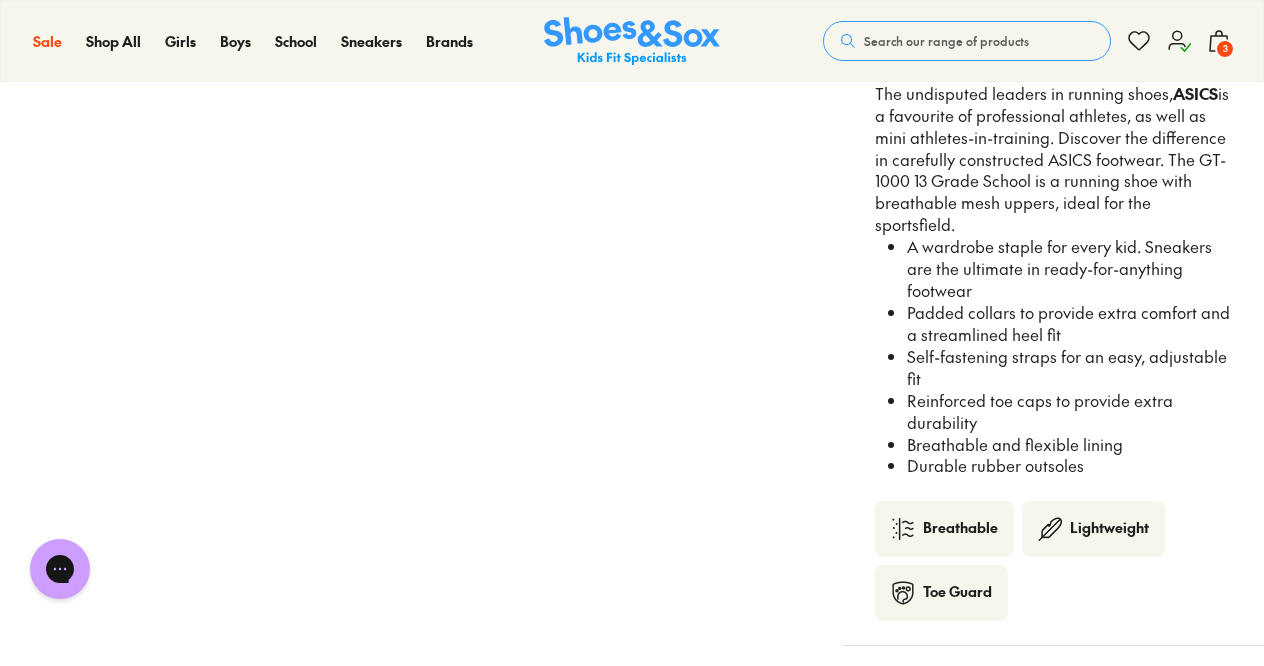 click on "3" at bounding box center [1225, 49] 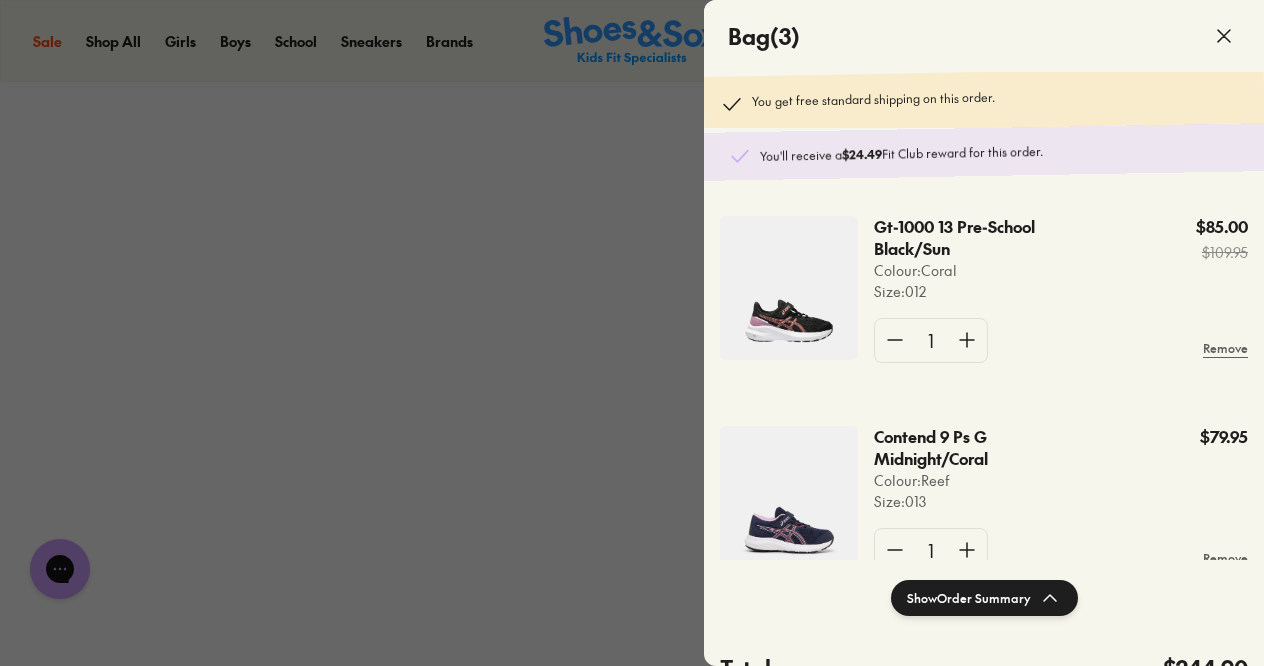 click on "Contend 9 Ps G Midnight/Coral" 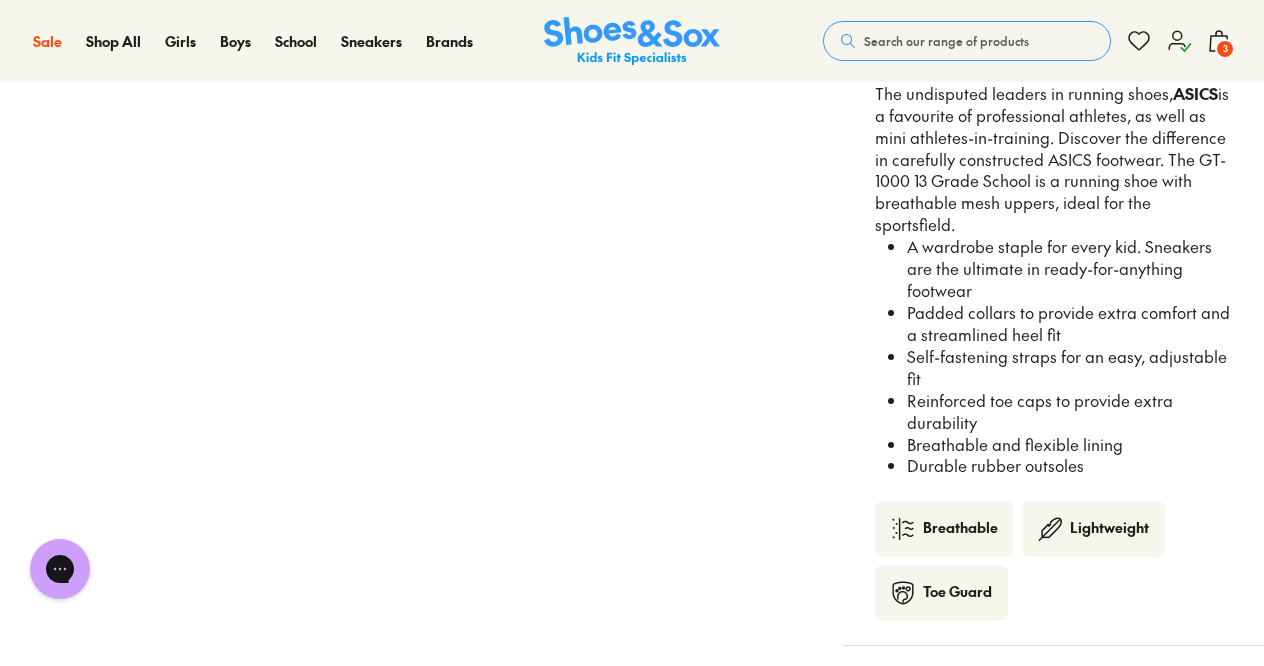 click on "Search our range of products" at bounding box center (946, 41) 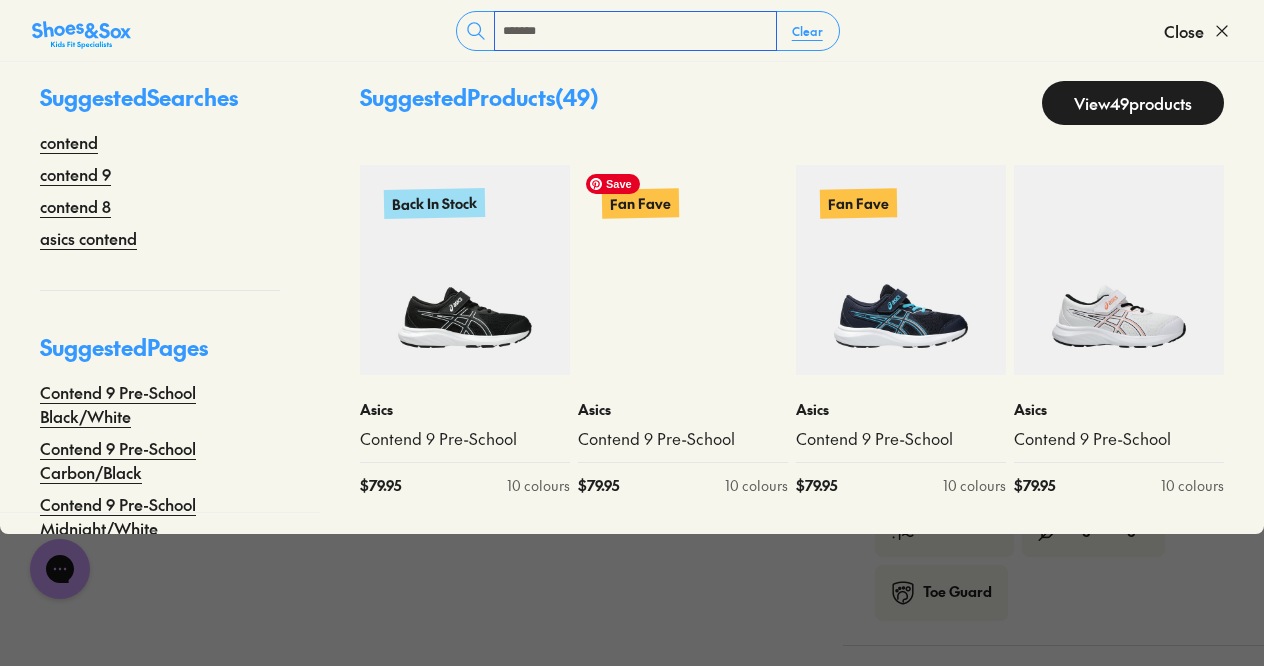 scroll, scrollTop: 20, scrollLeft: 0, axis: vertical 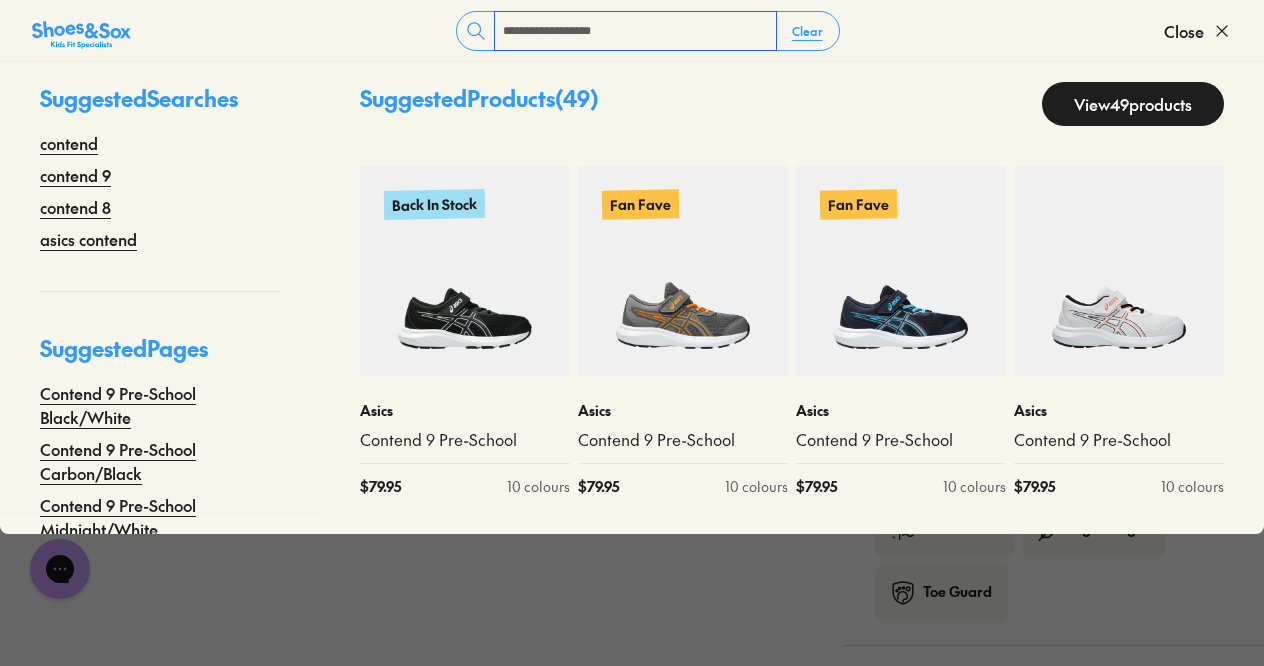 type on "**********" 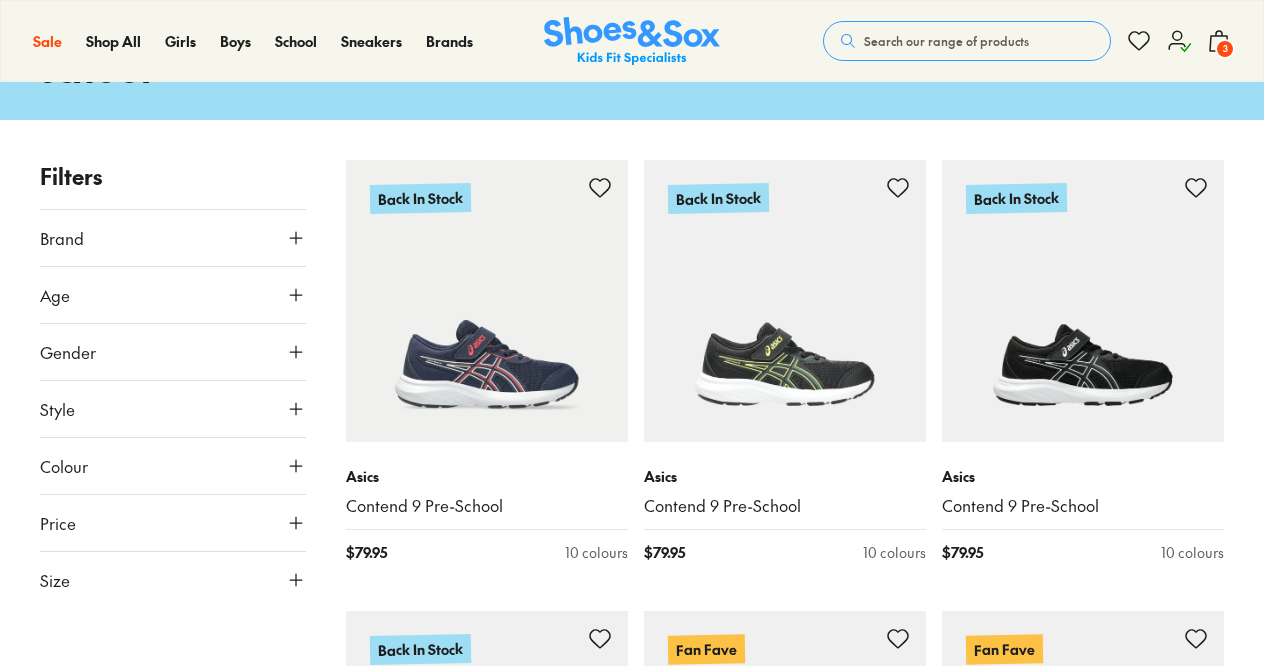 scroll, scrollTop: 193, scrollLeft: 0, axis: vertical 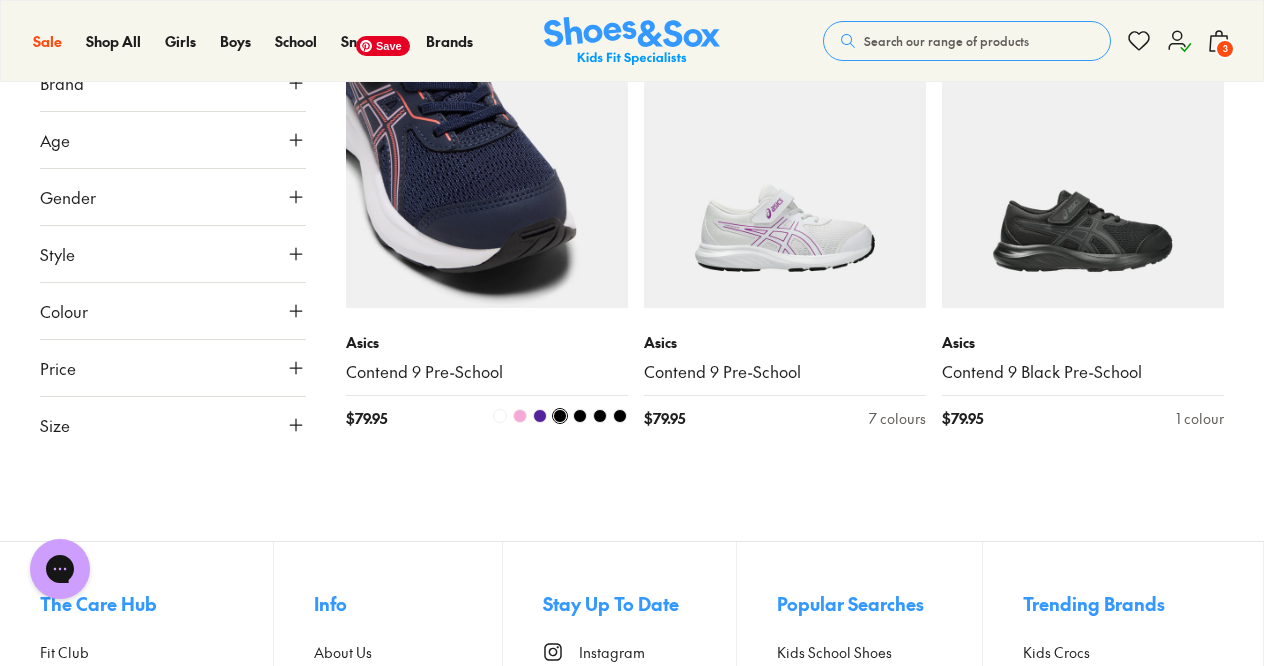 click at bounding box center (487, 167) 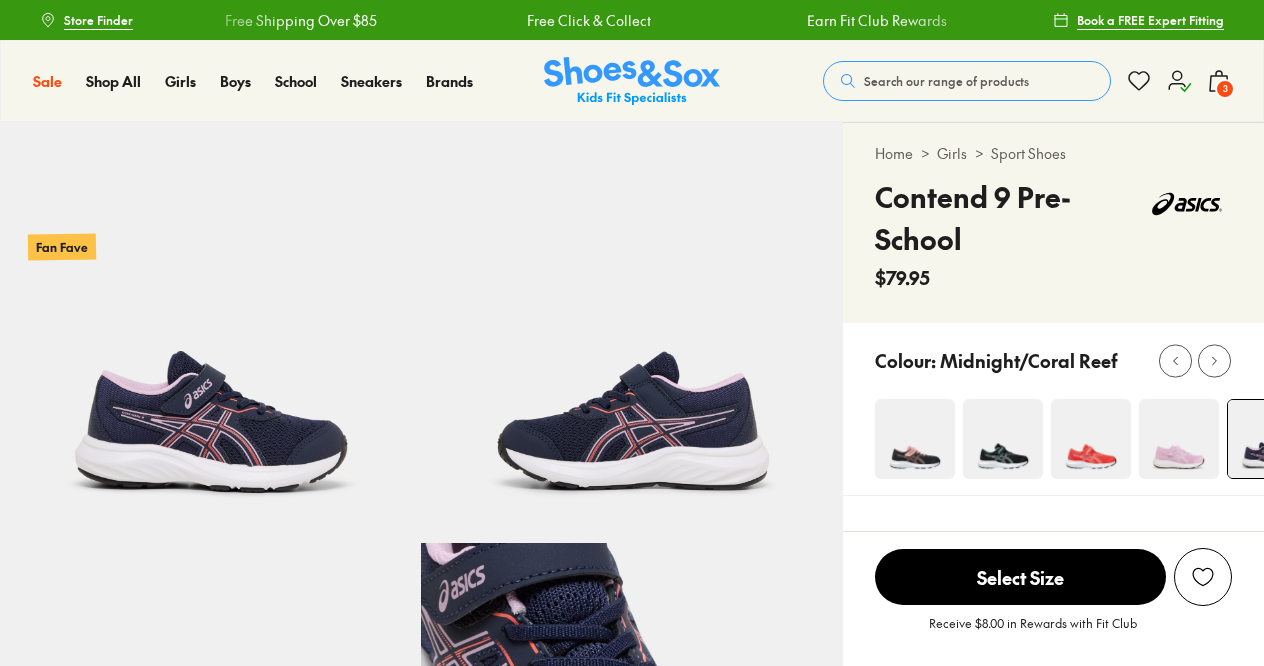 scroll, scrollTop: 0, scrollLeft: 0, axis: both 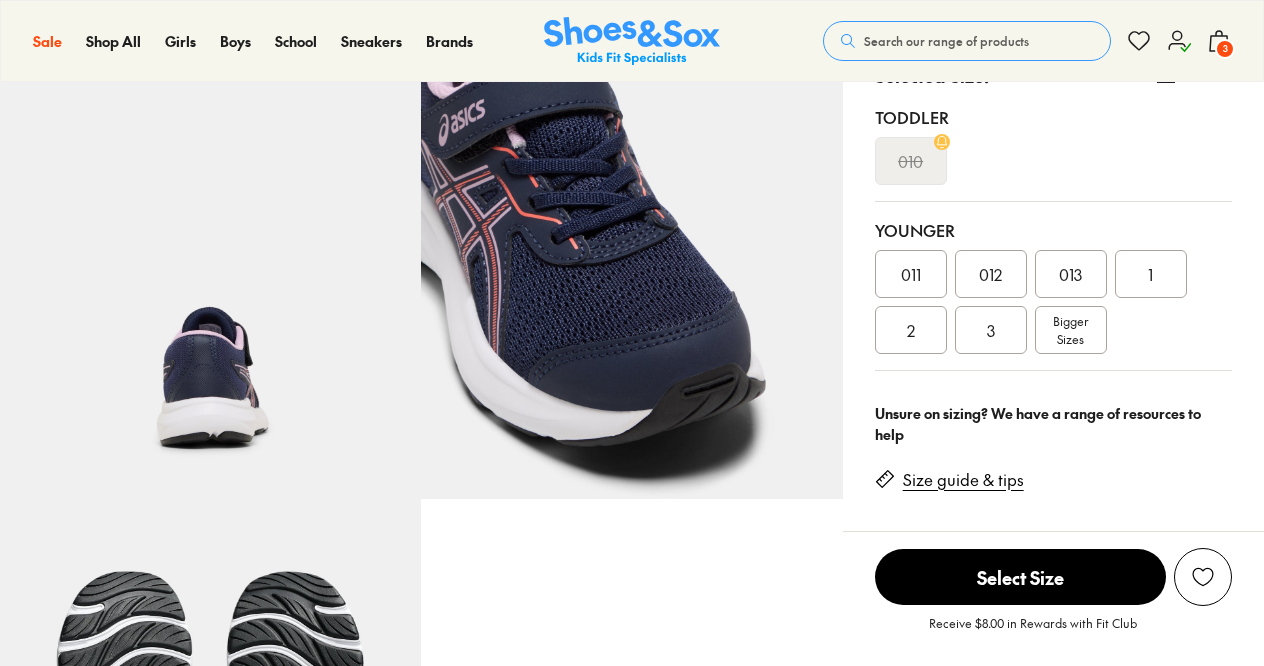 select on "*" 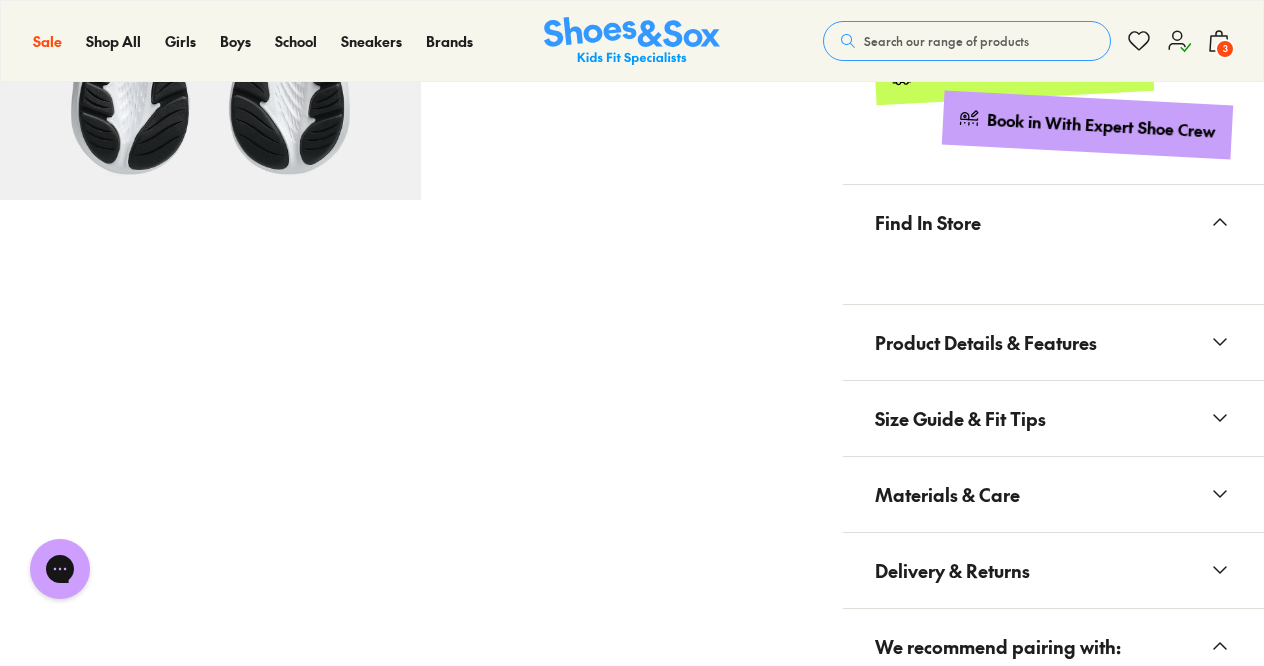 scroll, scrollTop: 1185, scrollLeft: 0, axis: vertical 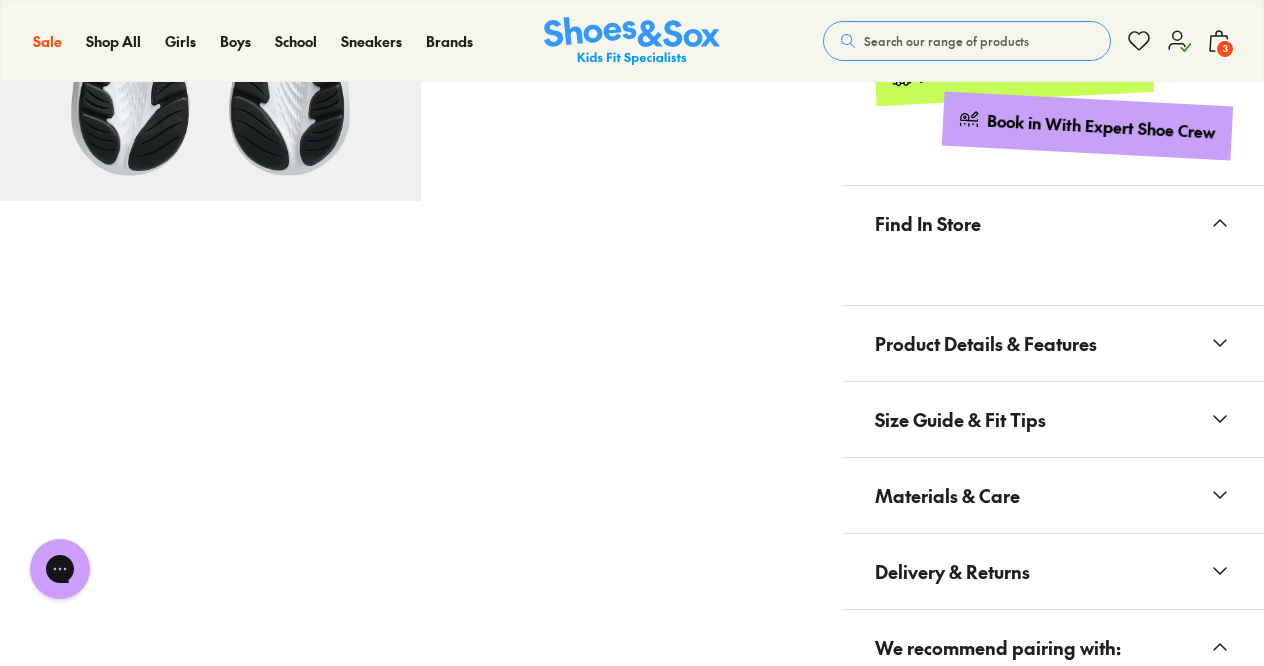 click on "Product Details & Features" at bounding box center [986, 343] 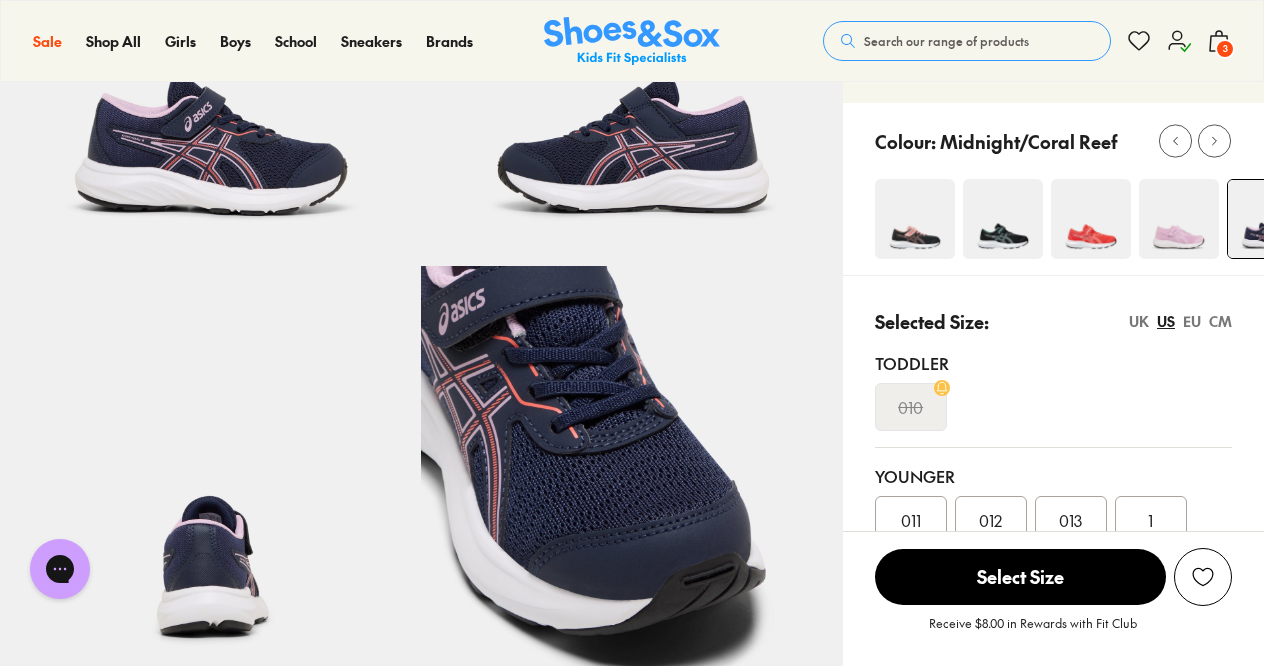 scroll, scrollTop: 278, scrollLeft: 0, axis: vertical 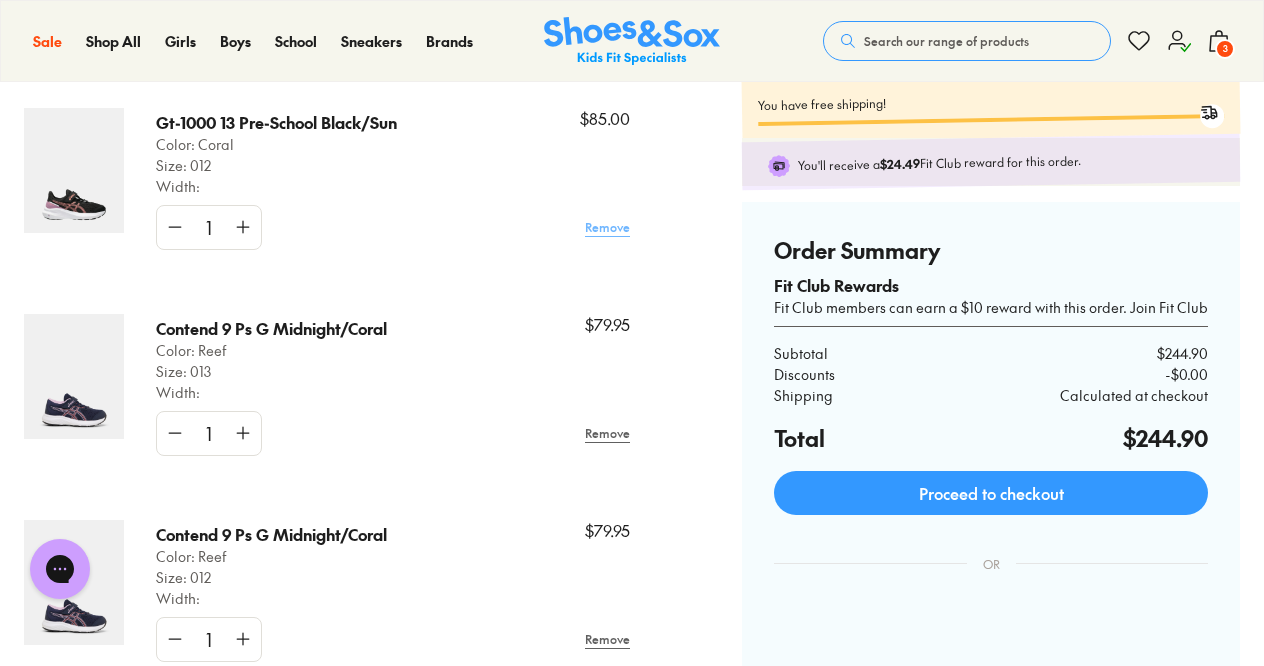 click on "Remove" at bounding box center [607, 227] 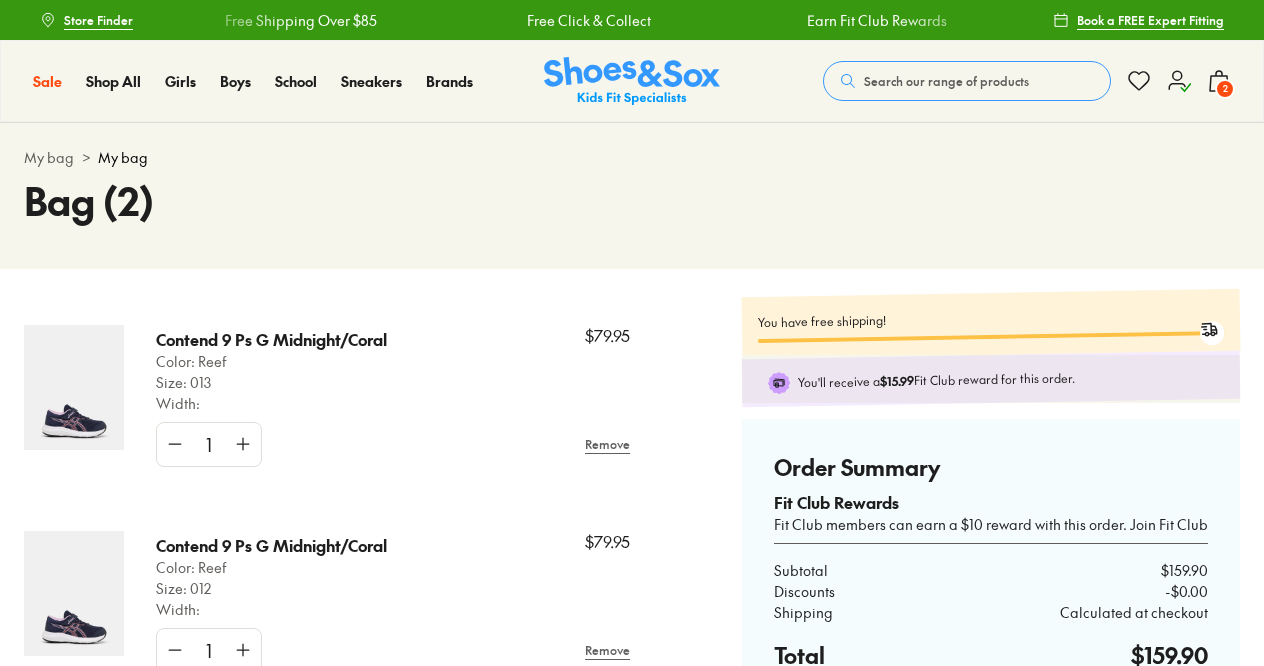 scroll, scrollTop: 274, scrollLeft: 0, axis: vertical 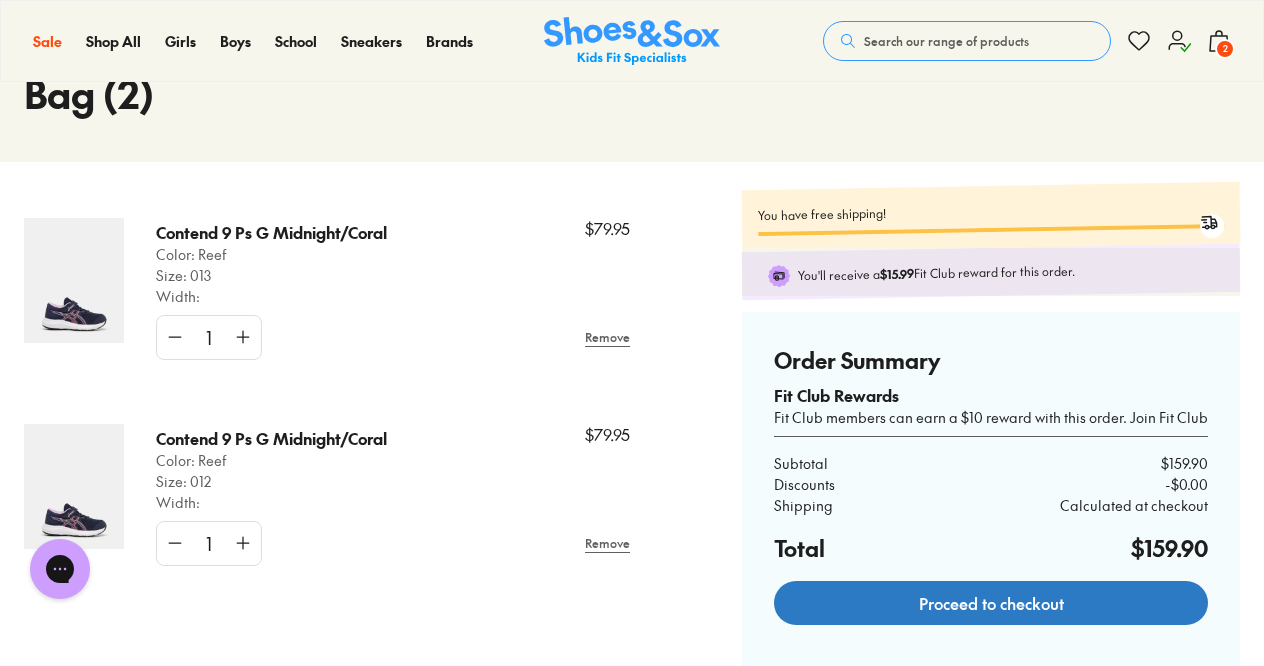 click on "Proceed to checkout" at bounding box center (991, 603) 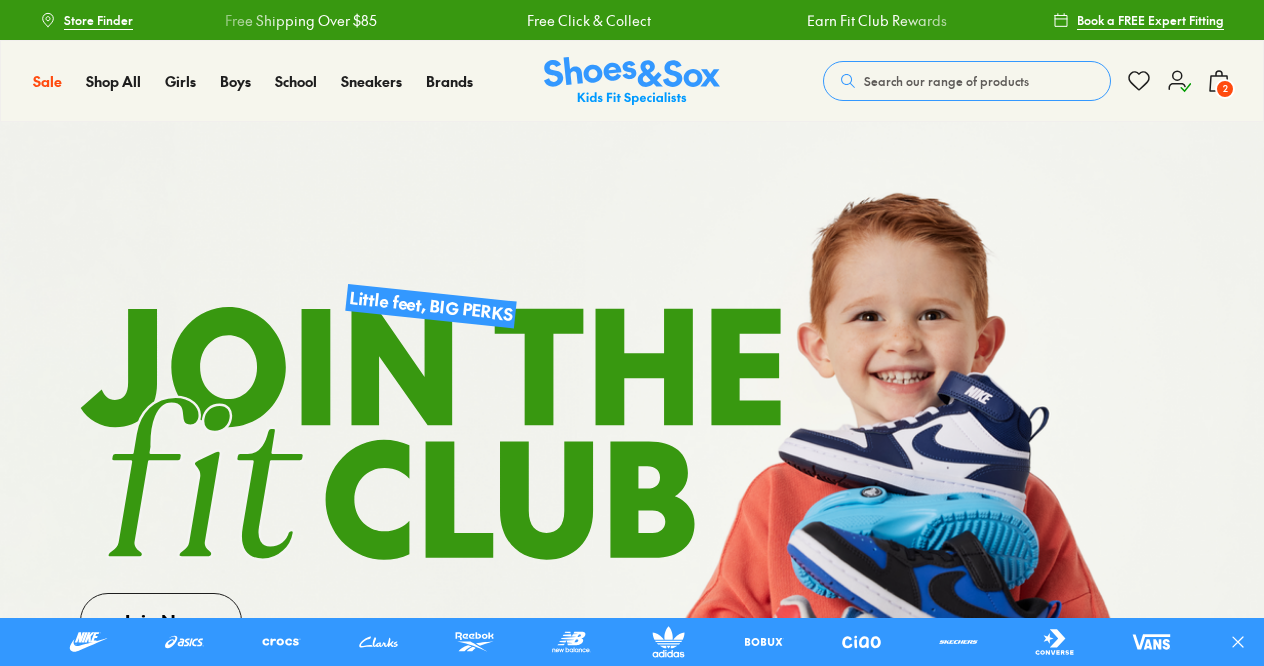 scroll, scrollTop: 0, scrollLeft: 0, axis: both 